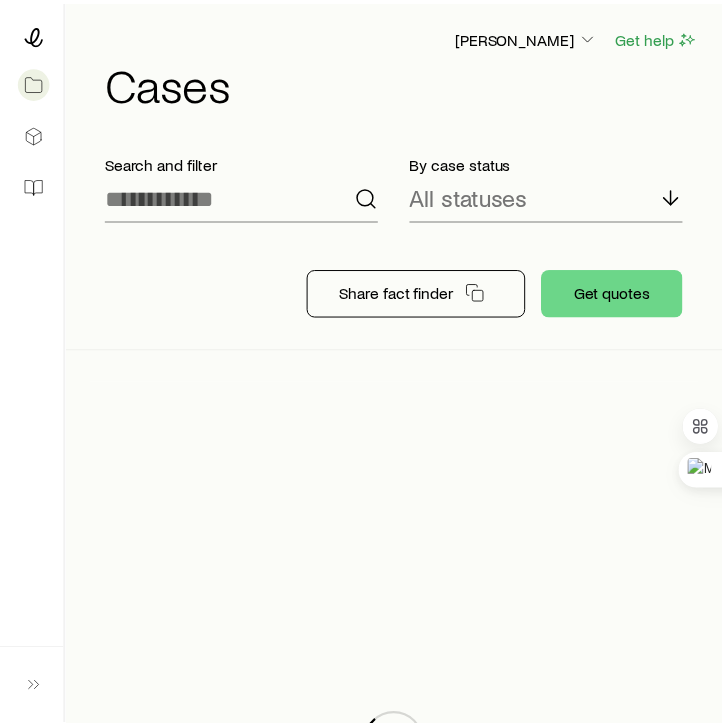 scroll, scrollTop: 0, scrollLeft: 0, axis: both 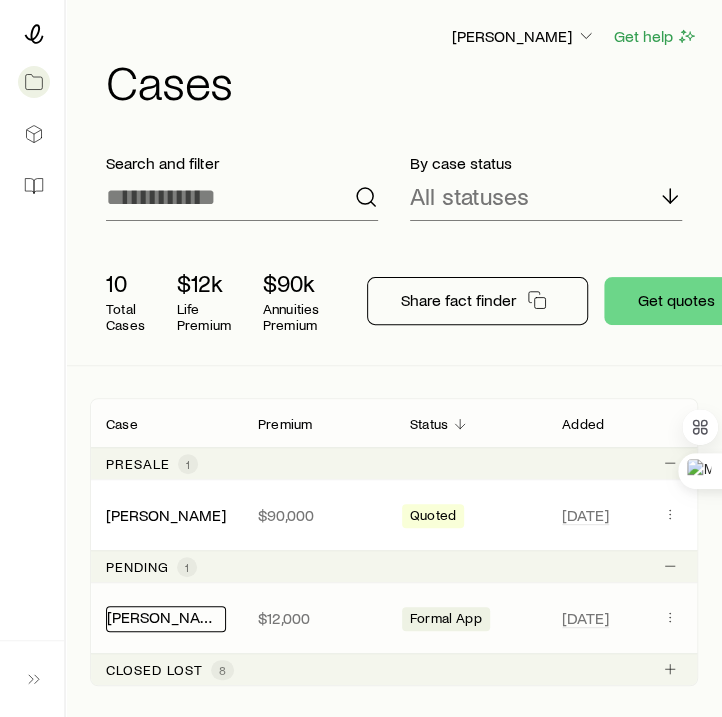 click on "[PERSON_NAME][GEOGRAPHIC_DATA]" at bounding box center [166, 619] 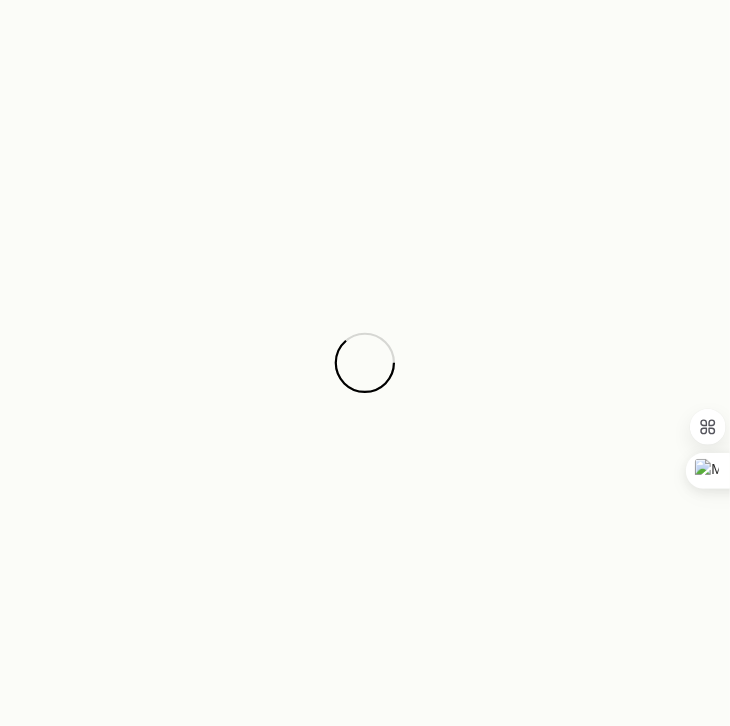 click at bounding box center [365, 363] 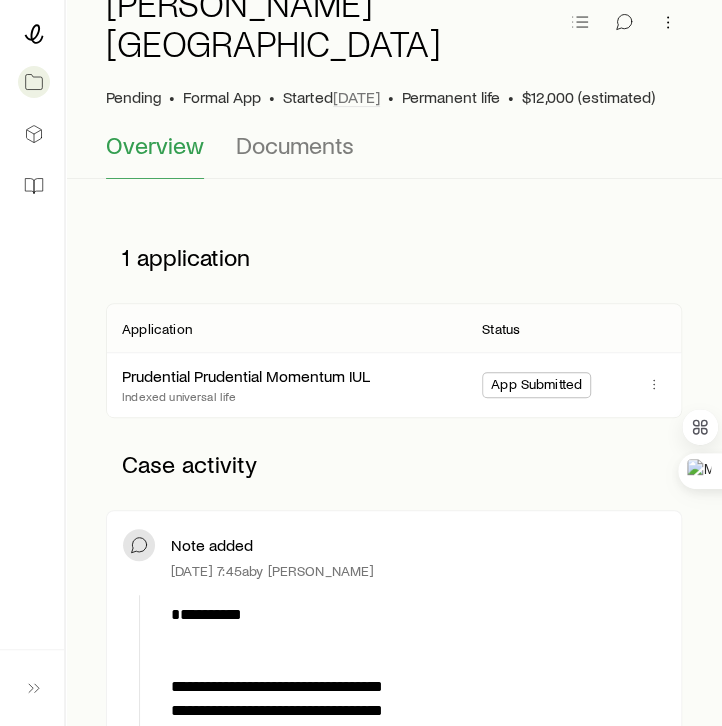 scroll, scrollTop: 0, scrollLeft: 0, axis: both 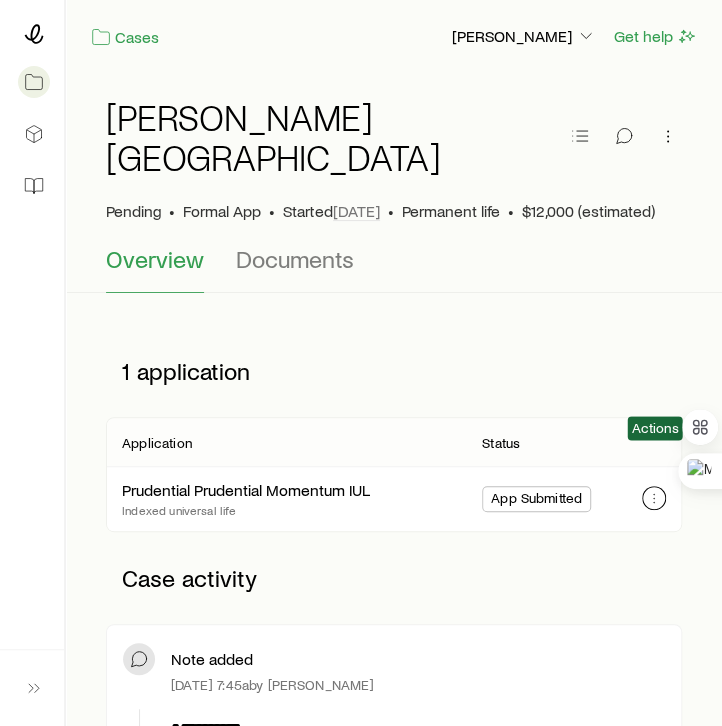click 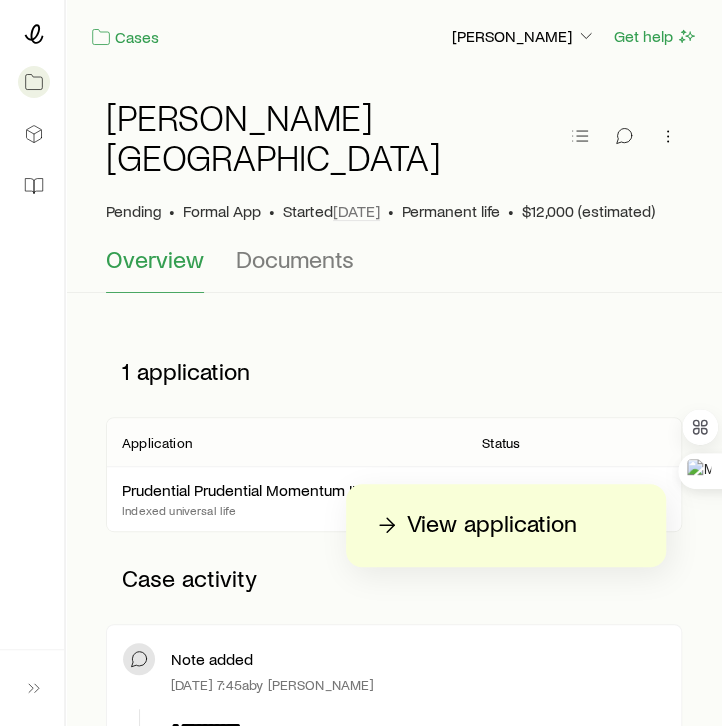 click on "View application" at bounding box center [492, 525] 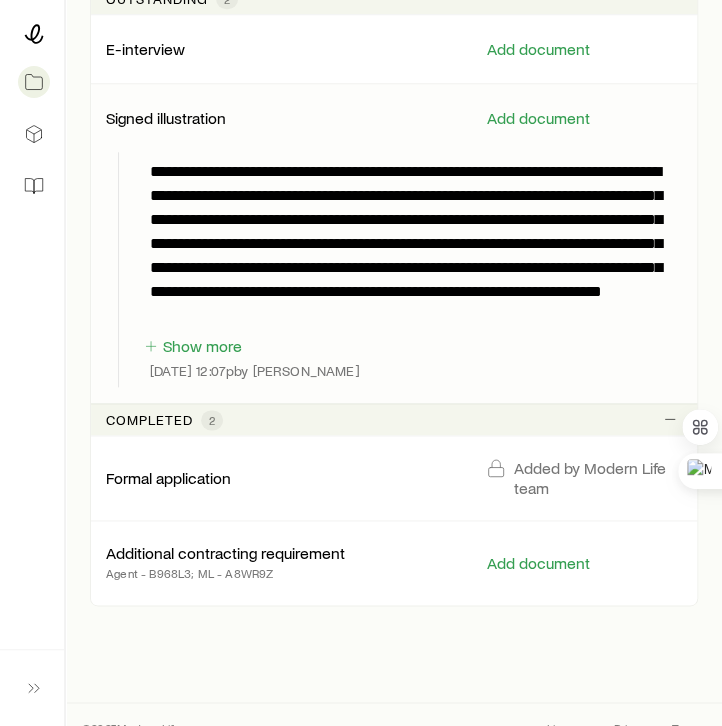 scroll, scrollTop: 486, scrollLeft: 0, axis: vertical 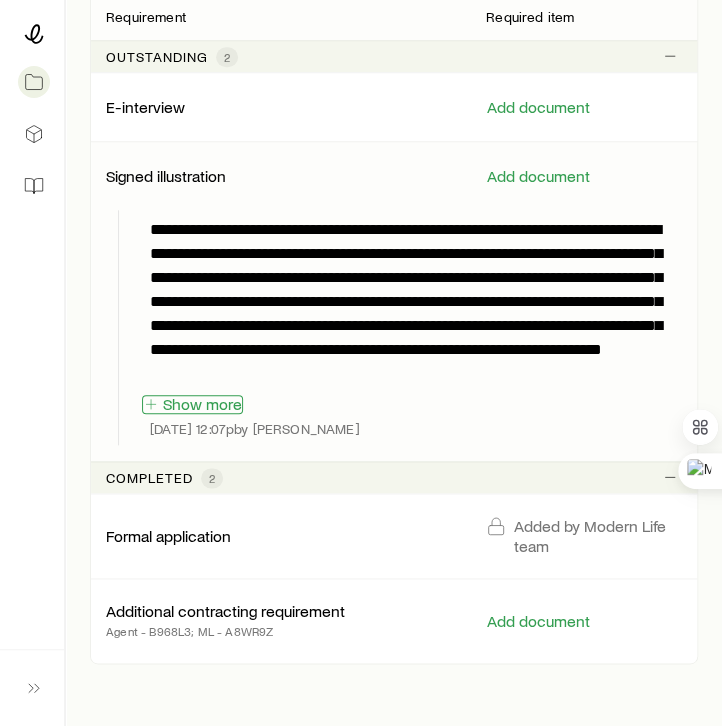 click 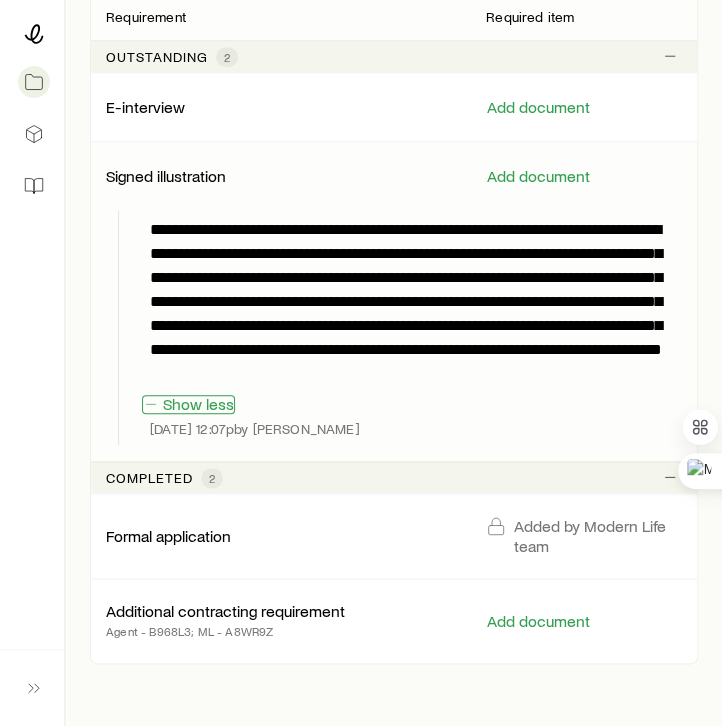 click 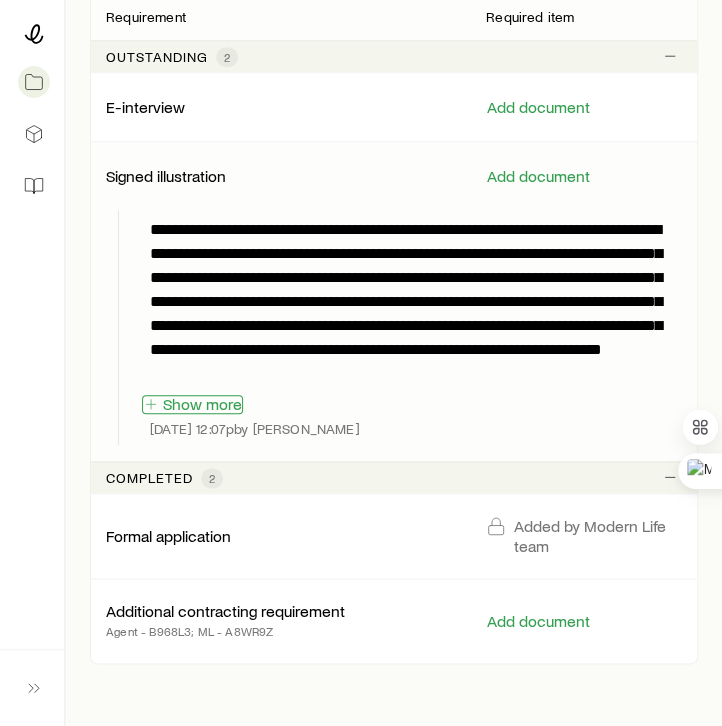click 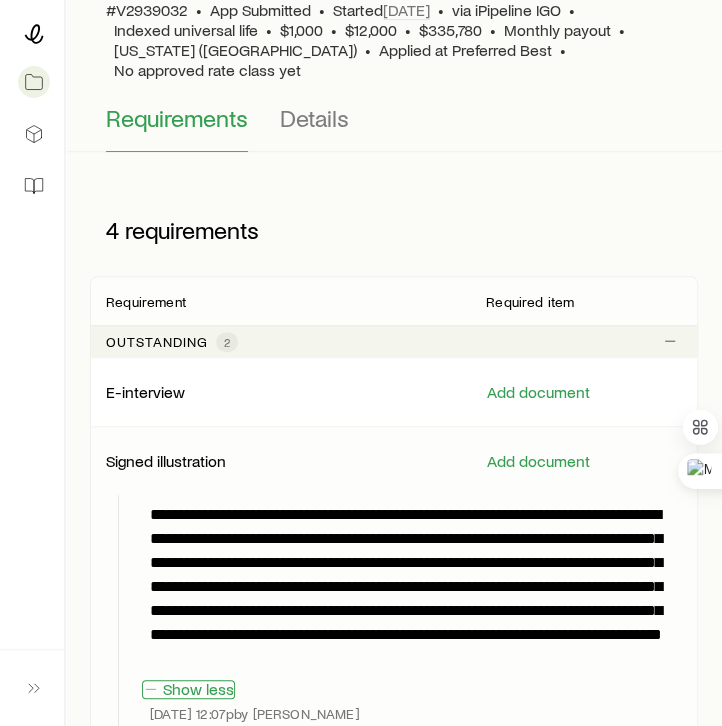 scroll, scrollTop: 0, scrollLeft: 0, axis: both 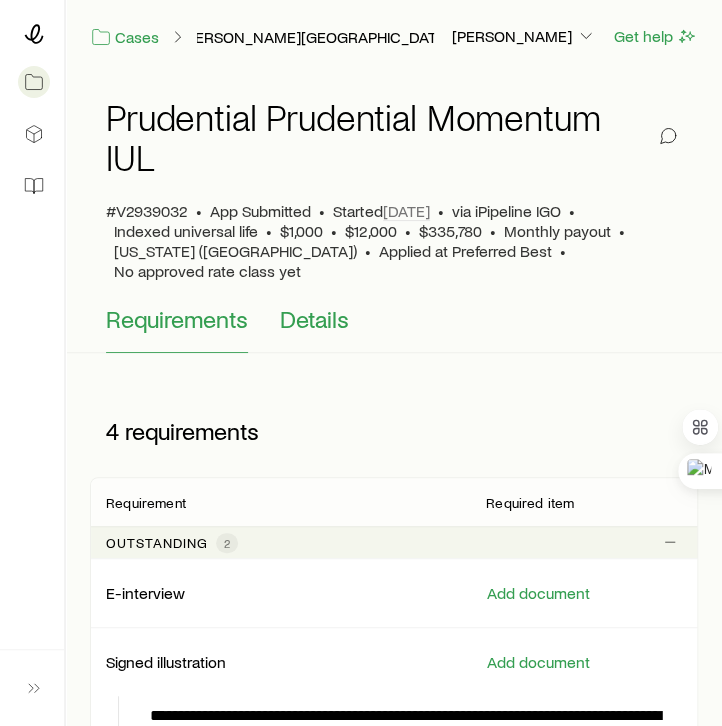 click on "Details" at bounding box center [314, 319] 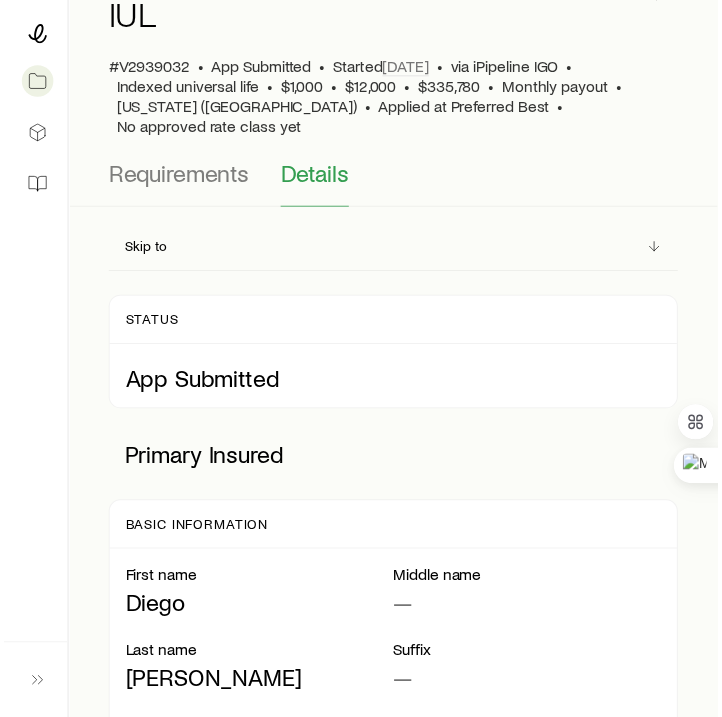 scroll, scrollTop: 0, scrollLeft: 0, axis: both 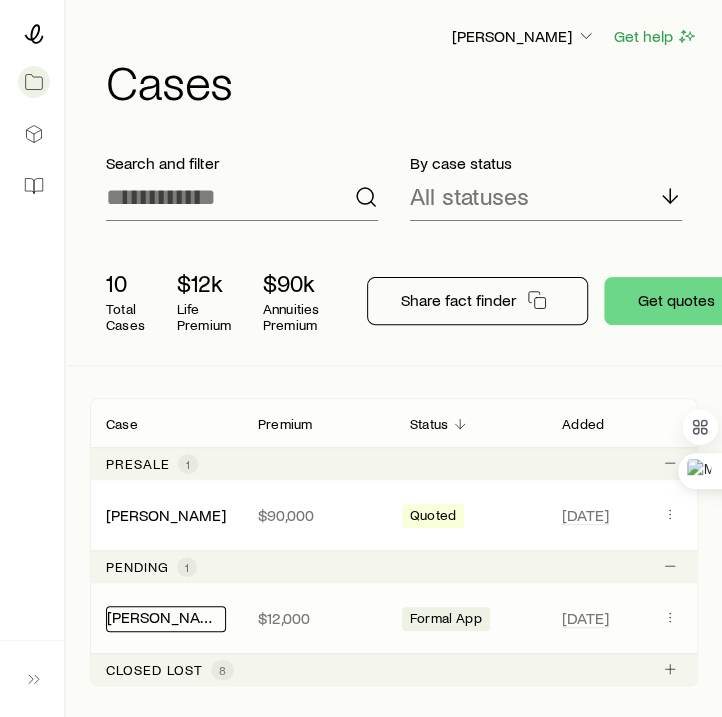 click on "[PERSON_NAME][GEOGRAPHIC_DATA]" at bounding box center [242, 616] 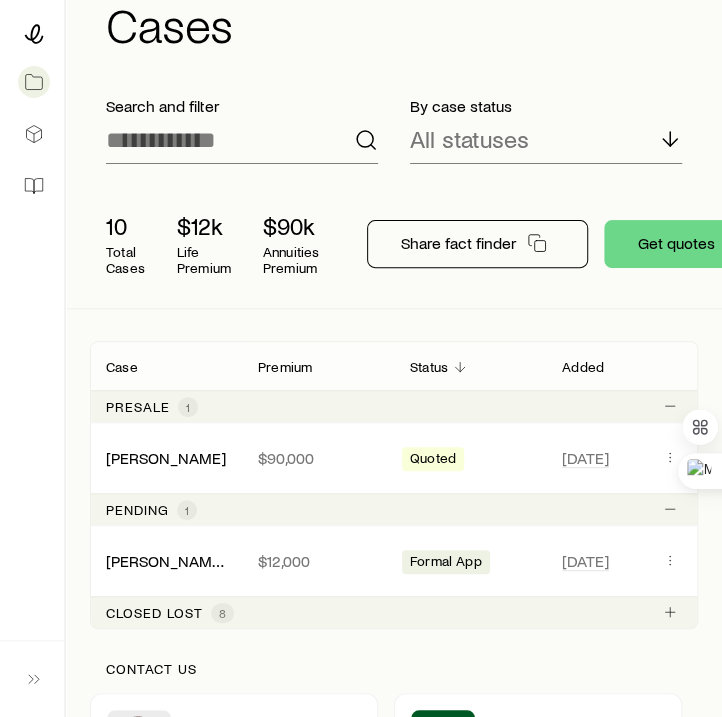scroll, scrollTop: 114, scrollLeft: 0, axis: vertical 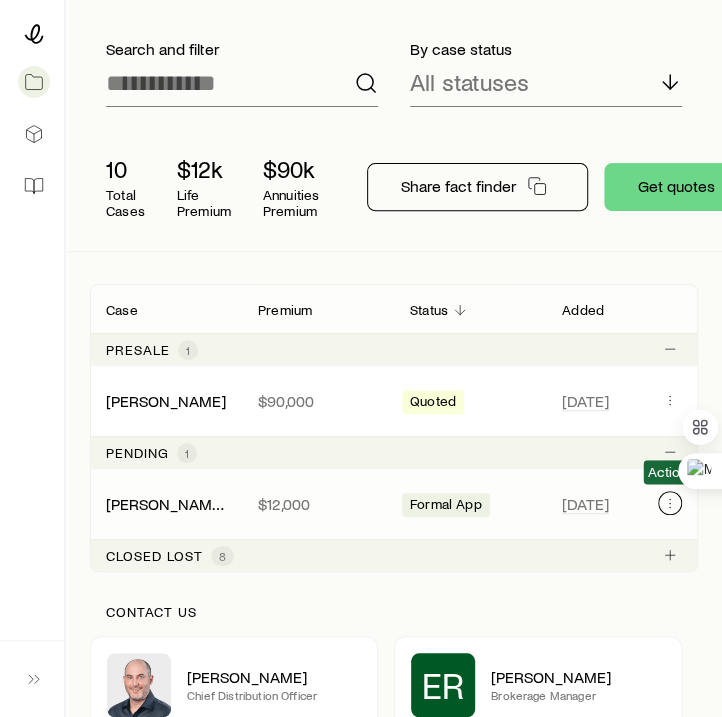 click 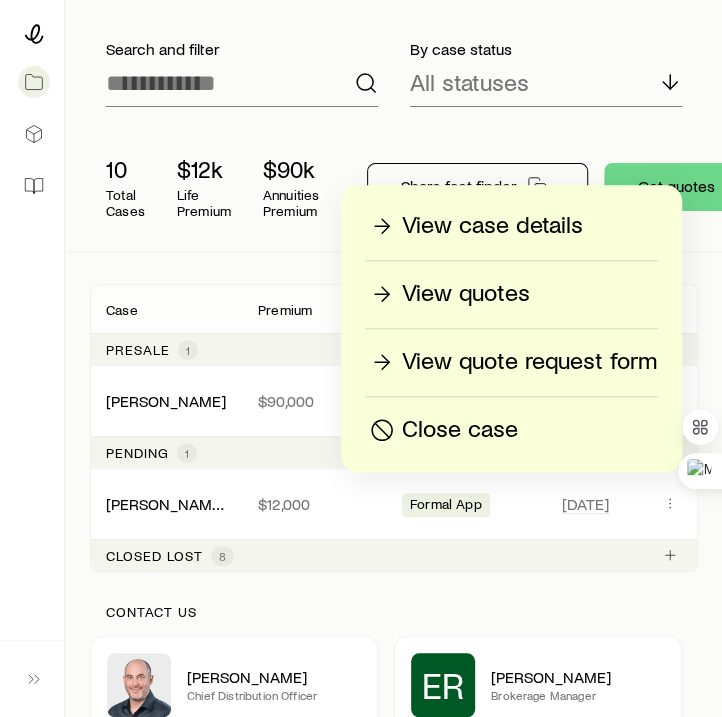 click on "View quotes" at bounding box center [466, 294] 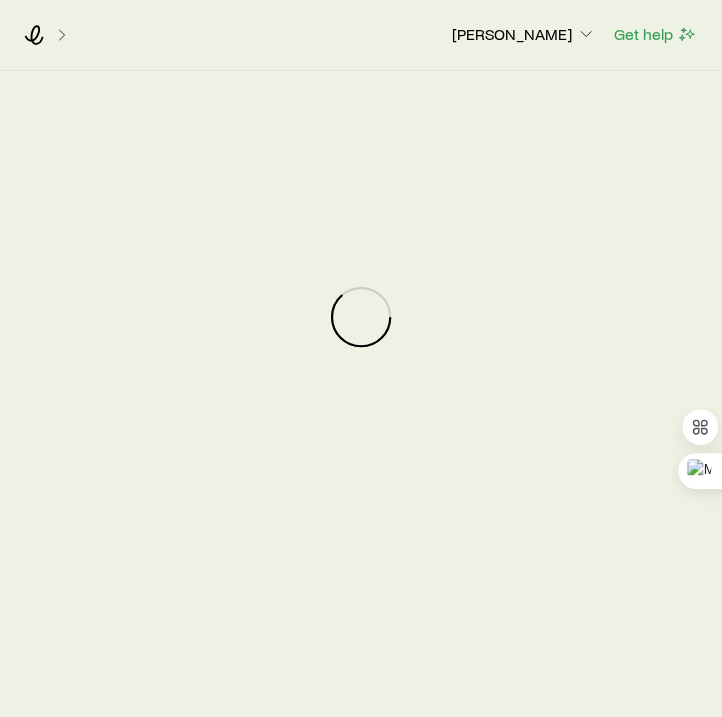 scroll, scrollTop: 0, scrollLeft: 0, axis: both 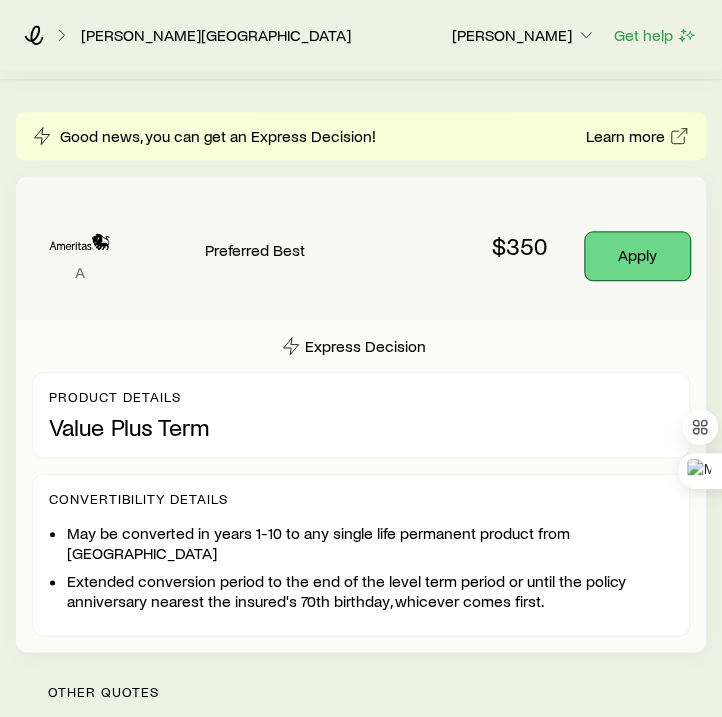 click on "Apply" at bounding box center [637, 256] 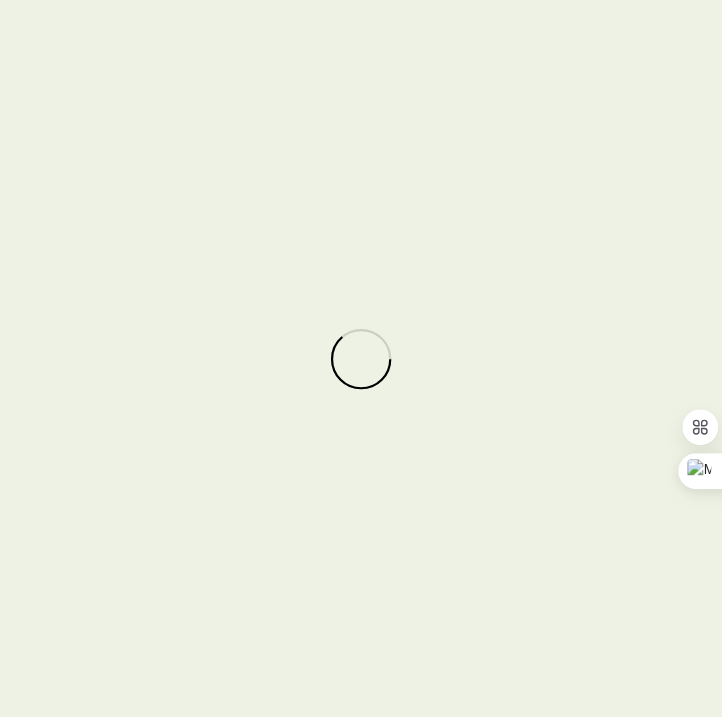 scroll, scrollTop: 0, scrollLeft: 0, axis: both 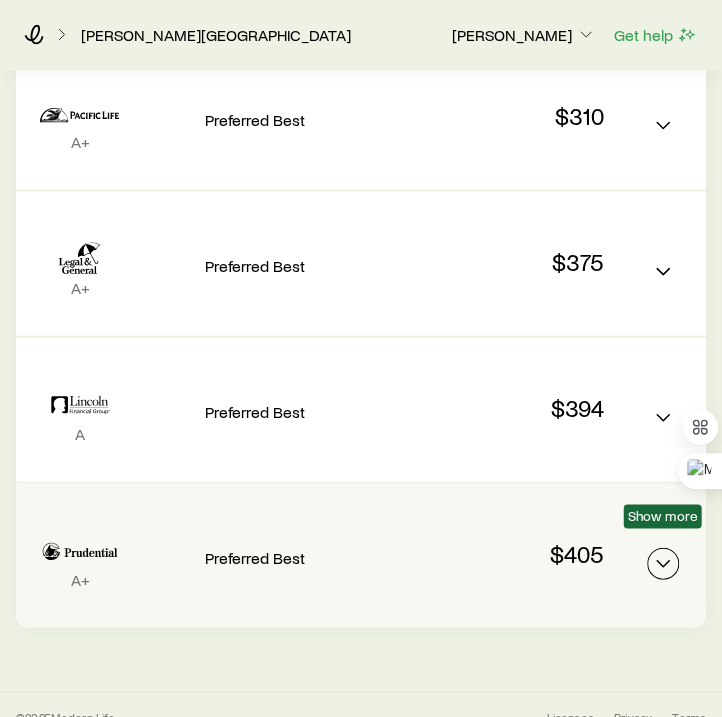 click at bounding box center [663, 564] 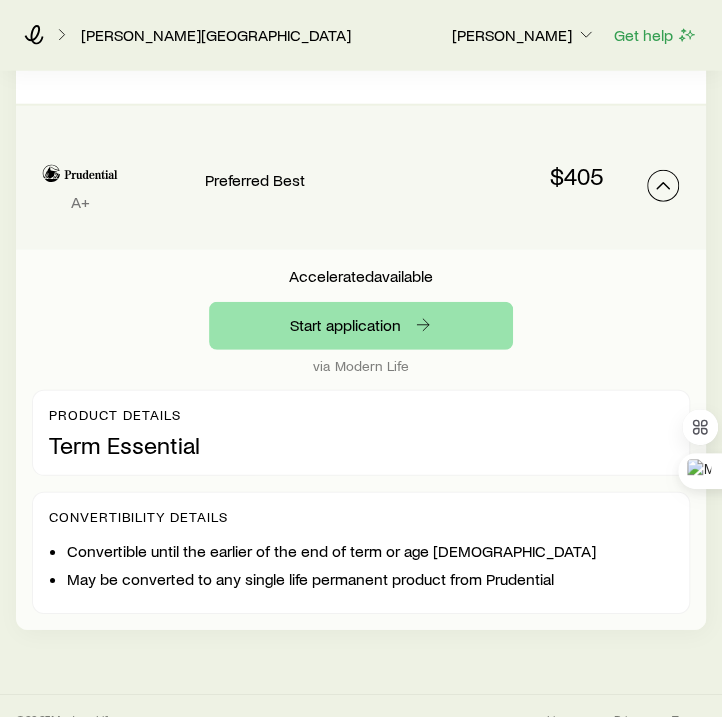scroll, scrollTop: 1497, scrollLeft: 0, axis: vertical 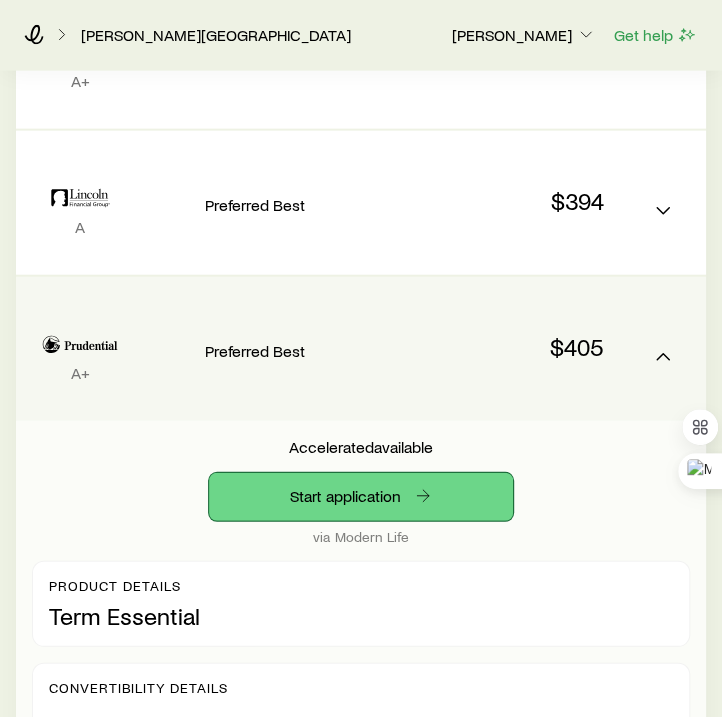 click on "Start application" at bounding box center [361, 497] 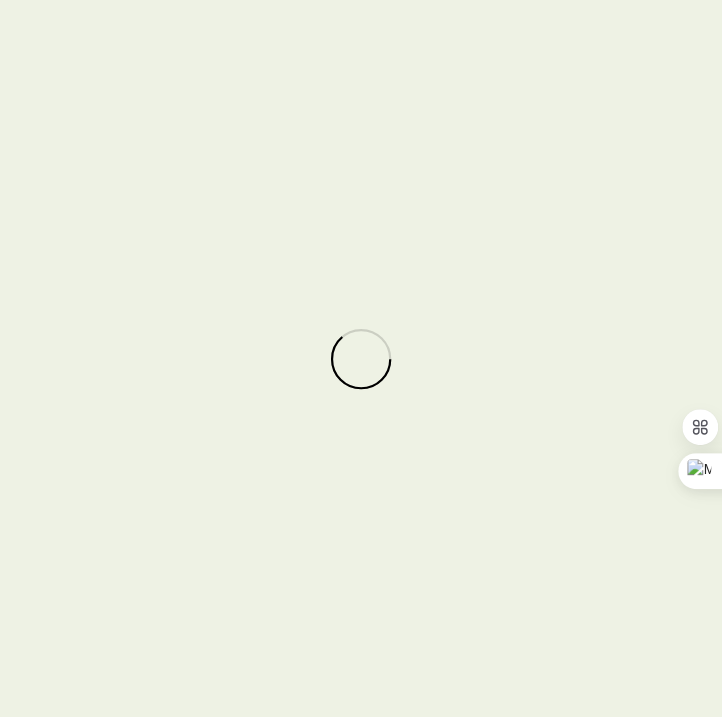 scroll, scrollTop: 0, scrollLeft: 0, axis: both 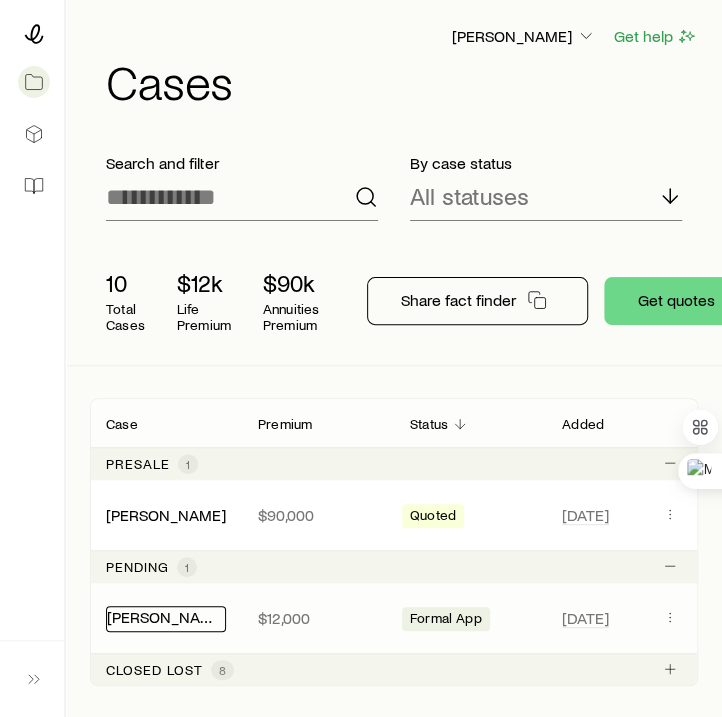 click on "[PERSON_NAME][GEOGRAPHIC_DATA]" at bounding box center [242, 616] 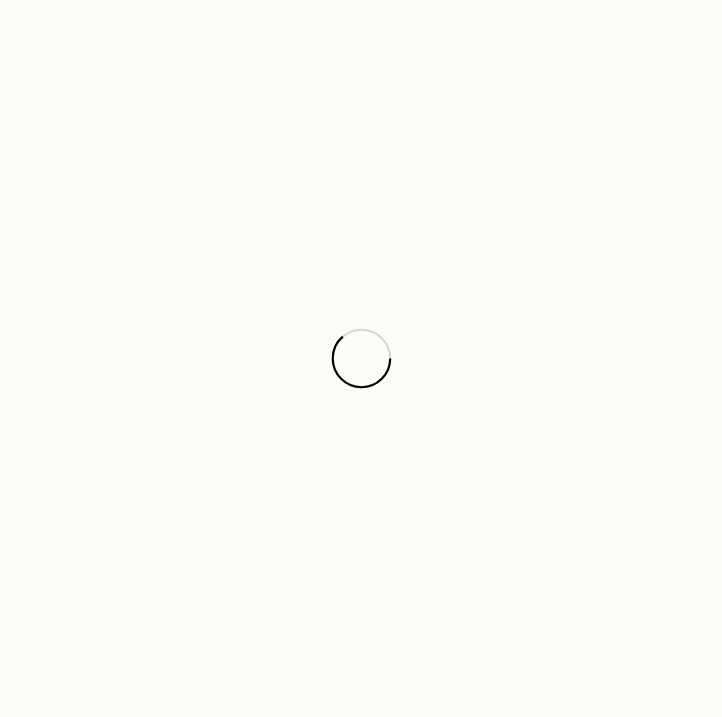 scroll, scrollTop: 0, scrollLeft: 0, axis: both 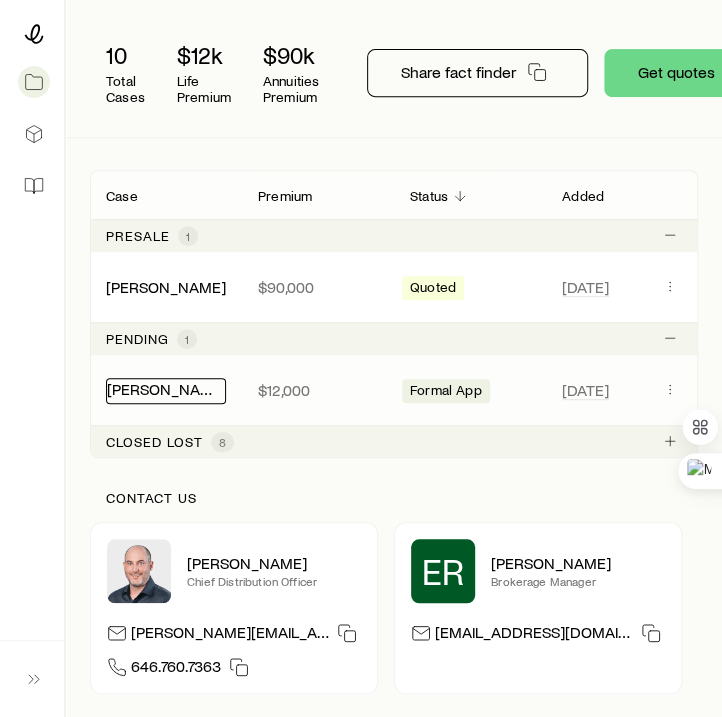 click on "[PERSON_NAME][GEOGRAPHIC_DATA]" at bounding box center (242, 388) 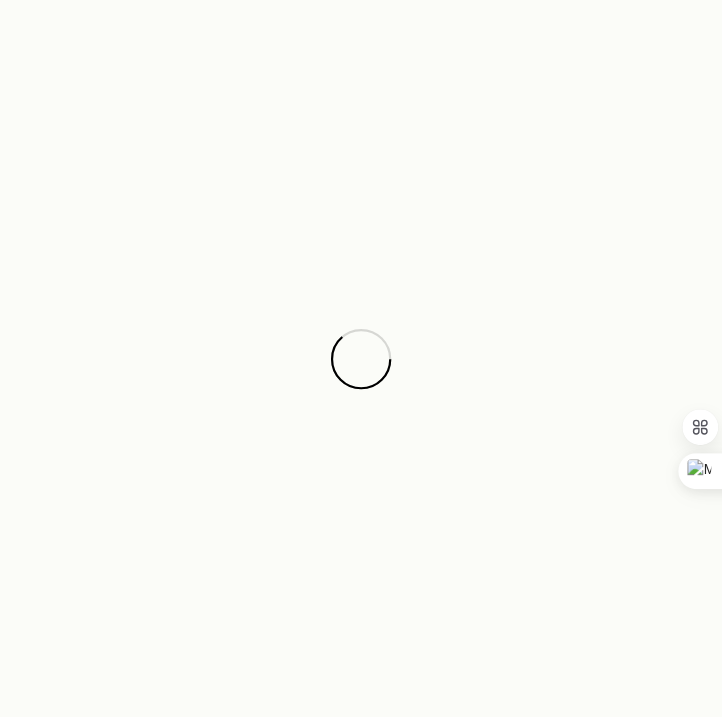scroll, scrollTop: 0, scrollLeft: 0, axis: both 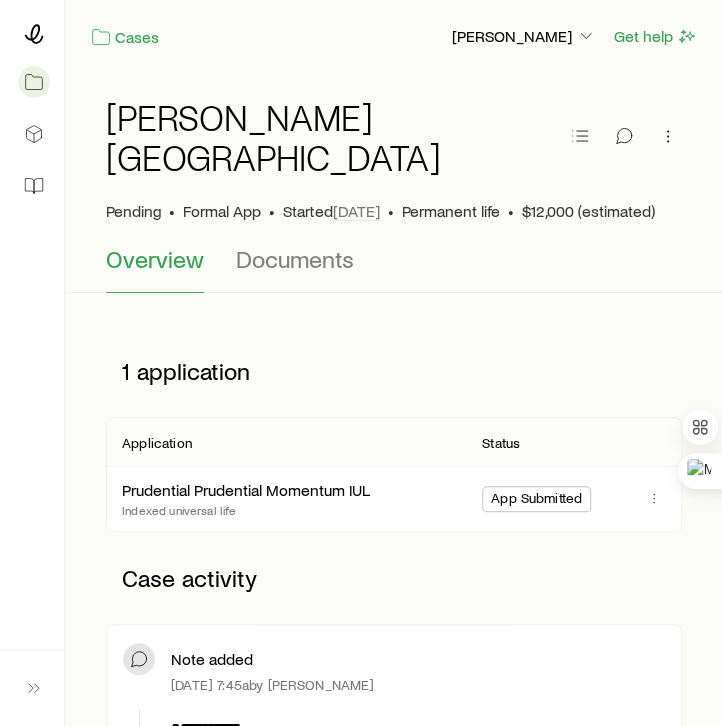 click on "App Submitted" at bounding box center (536, 500) 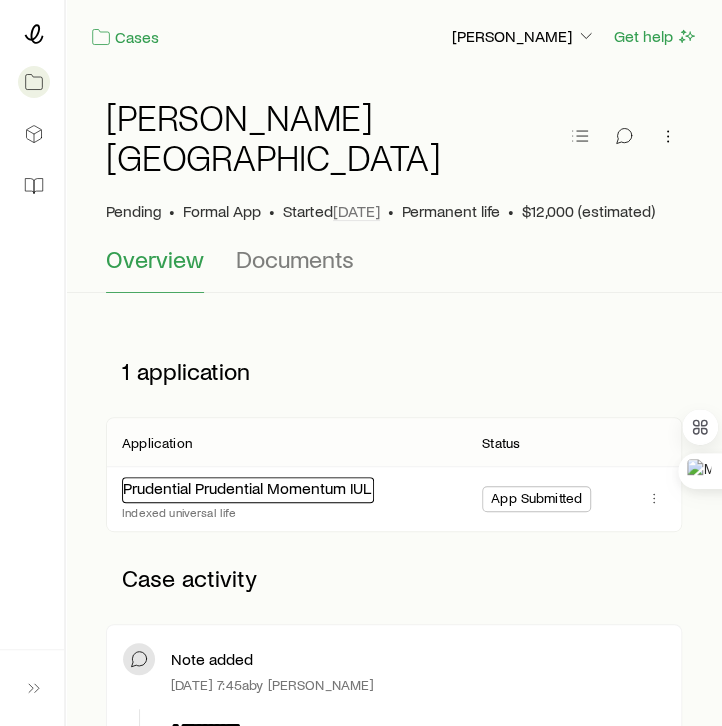click on "Prudential Prudential Momentum IUL" at bounding box center (247, 487) 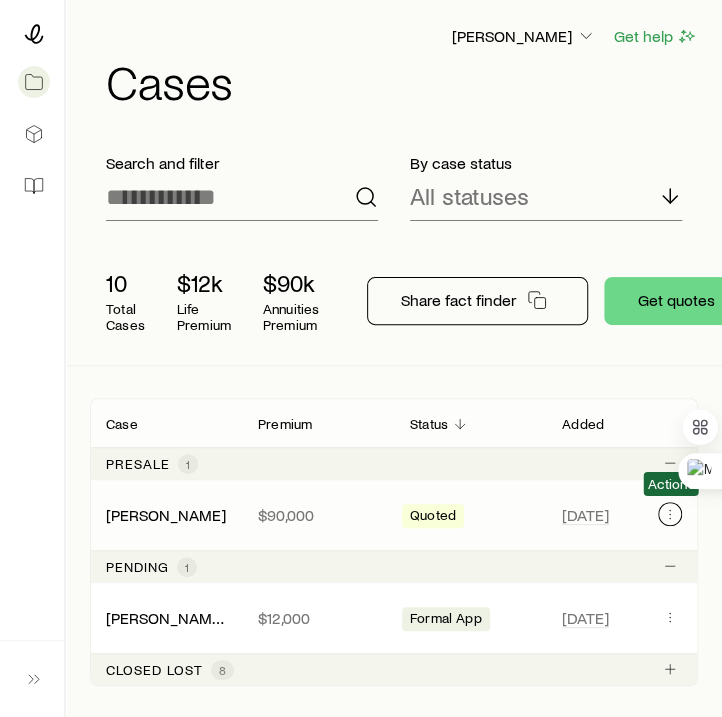 click 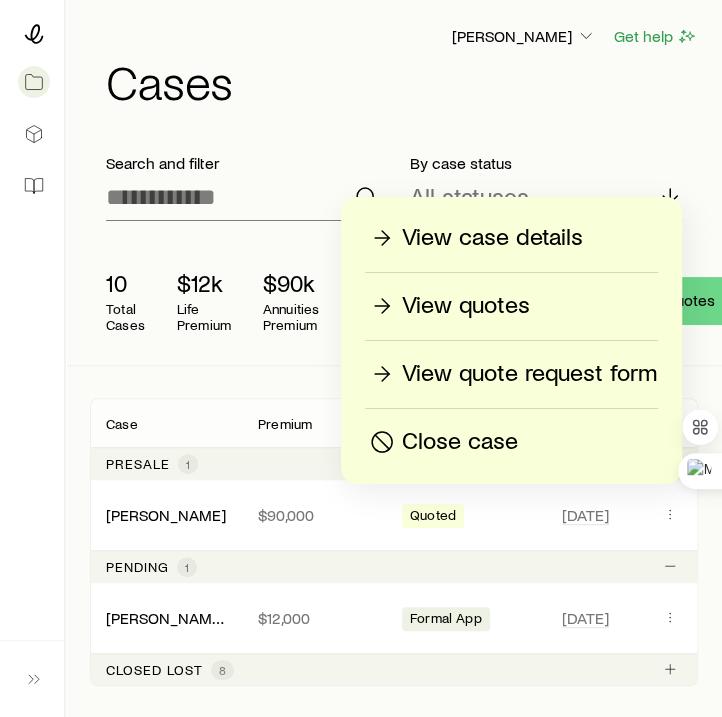 click 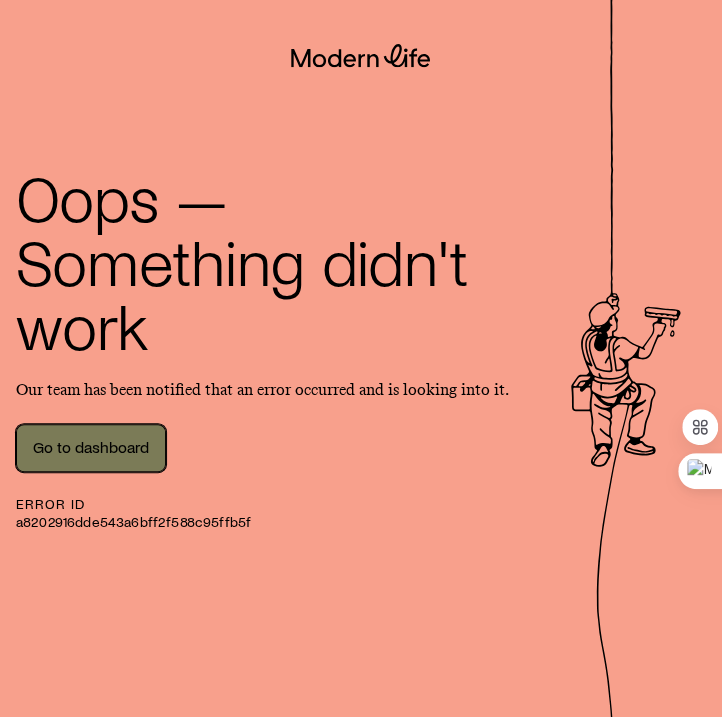 click on "Go to dashboard" at bounding box center [91, 448] 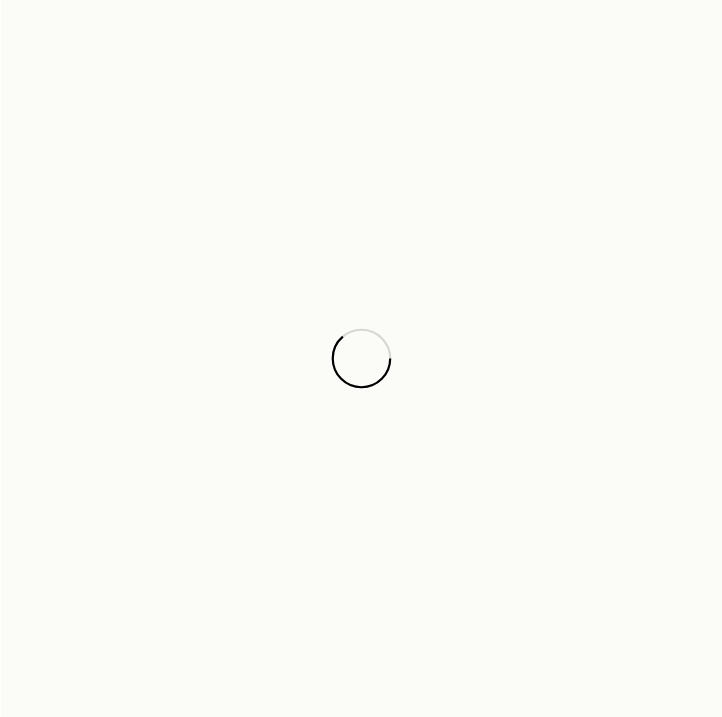 scroll, scrollTop: 0, scrollLeft: 0, axis: both 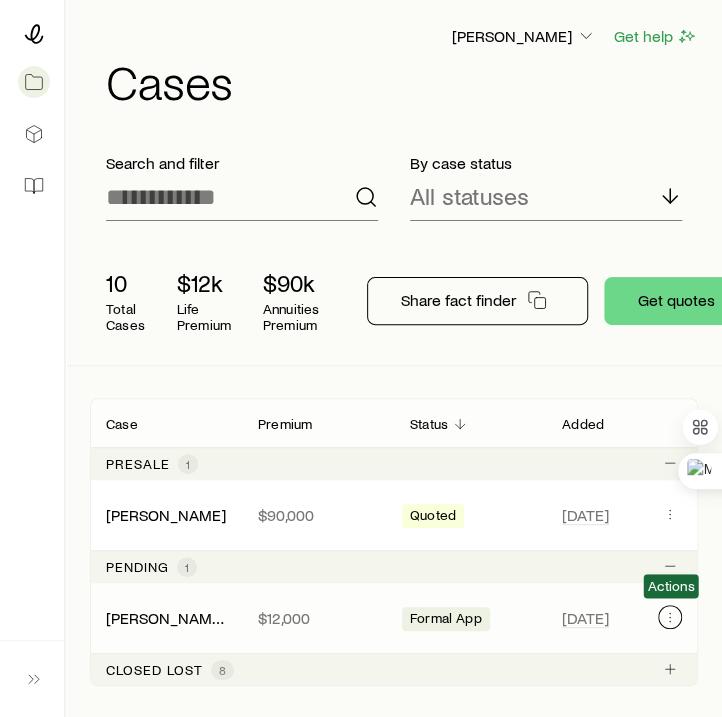 click at bounding box center [670, 617] 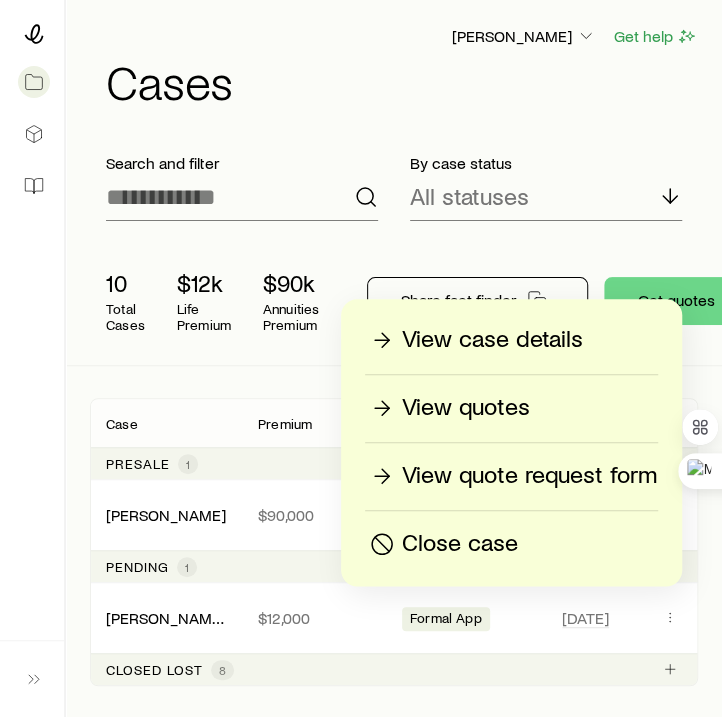 click on "View quotes" at bounding box center (466, 408) 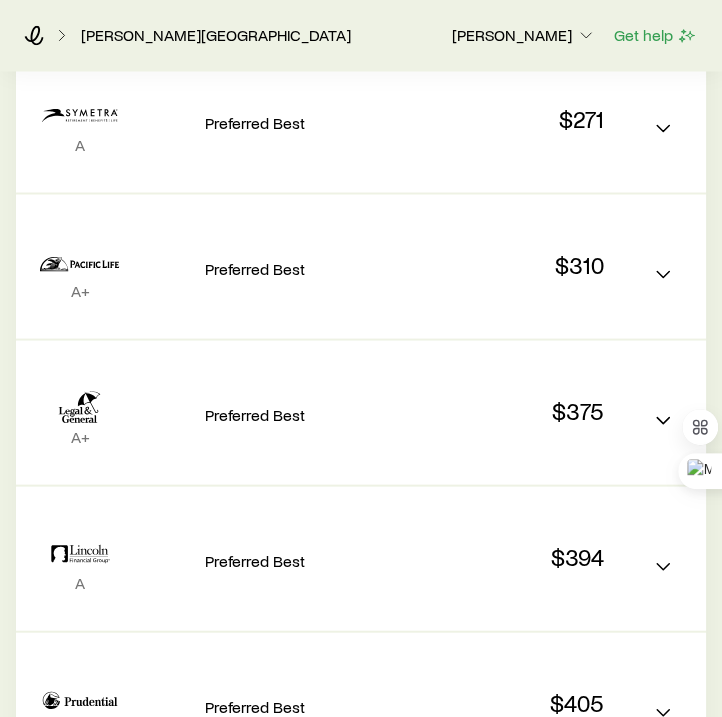 scroll, scrollTop: 1290, scrollLeft: 0, axis: vertical 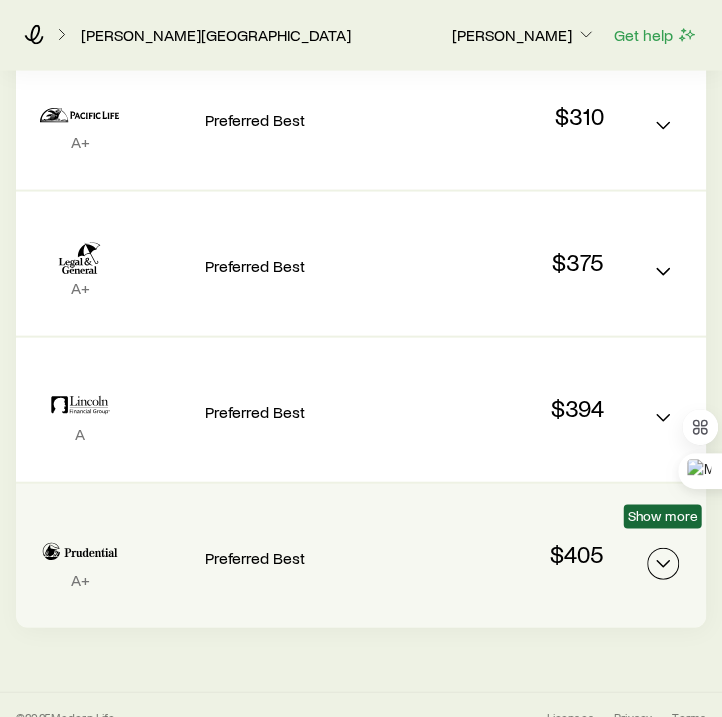 click 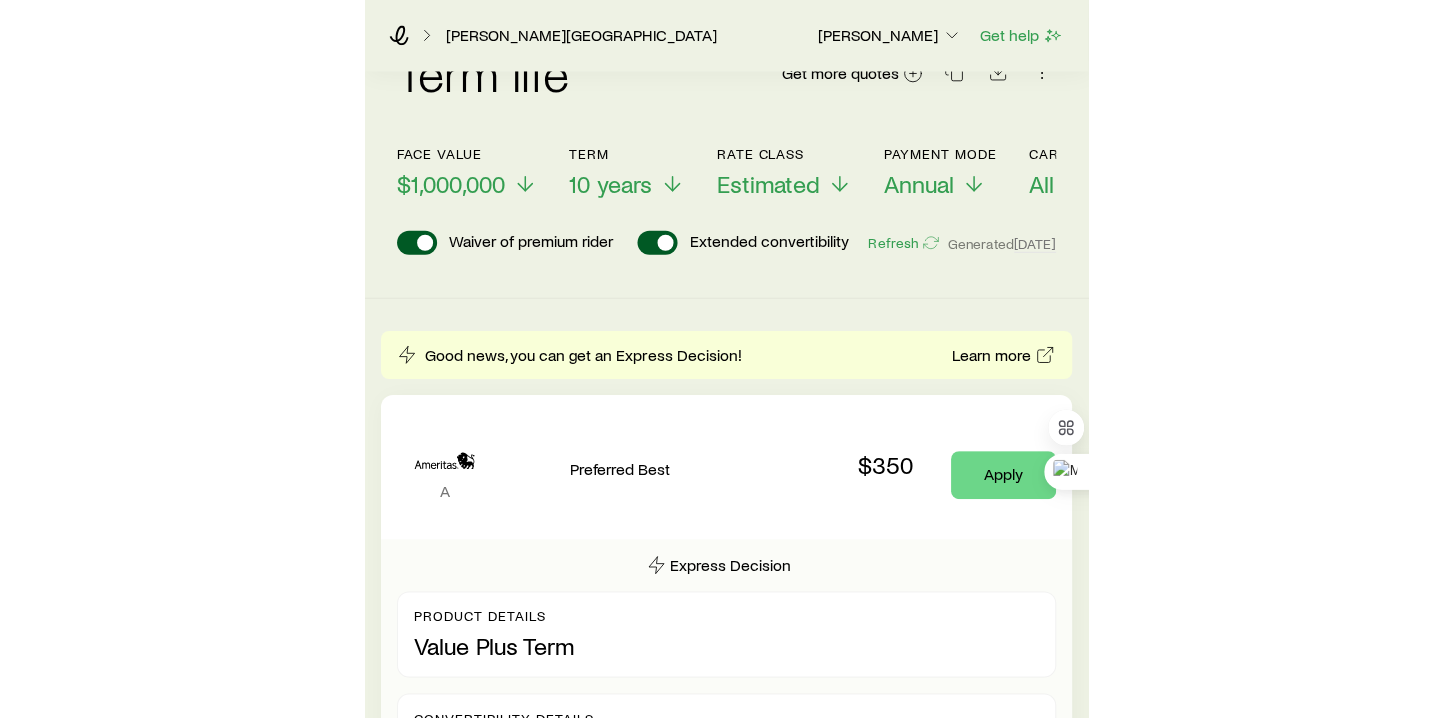 scroll, scrollTop: 68, scrollLeft: 0, axis: vertical 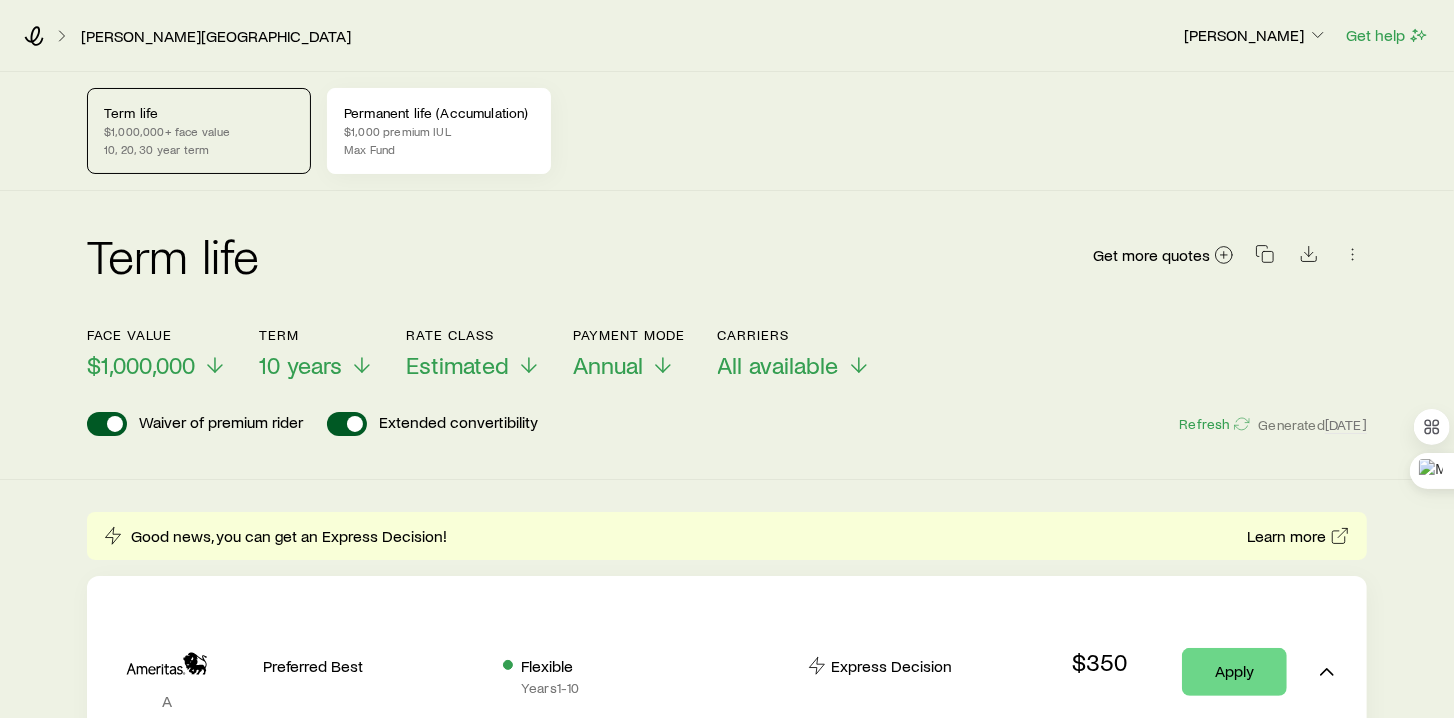 click on "Permanent life (Accumulation)" at bounding box center (439, 113) 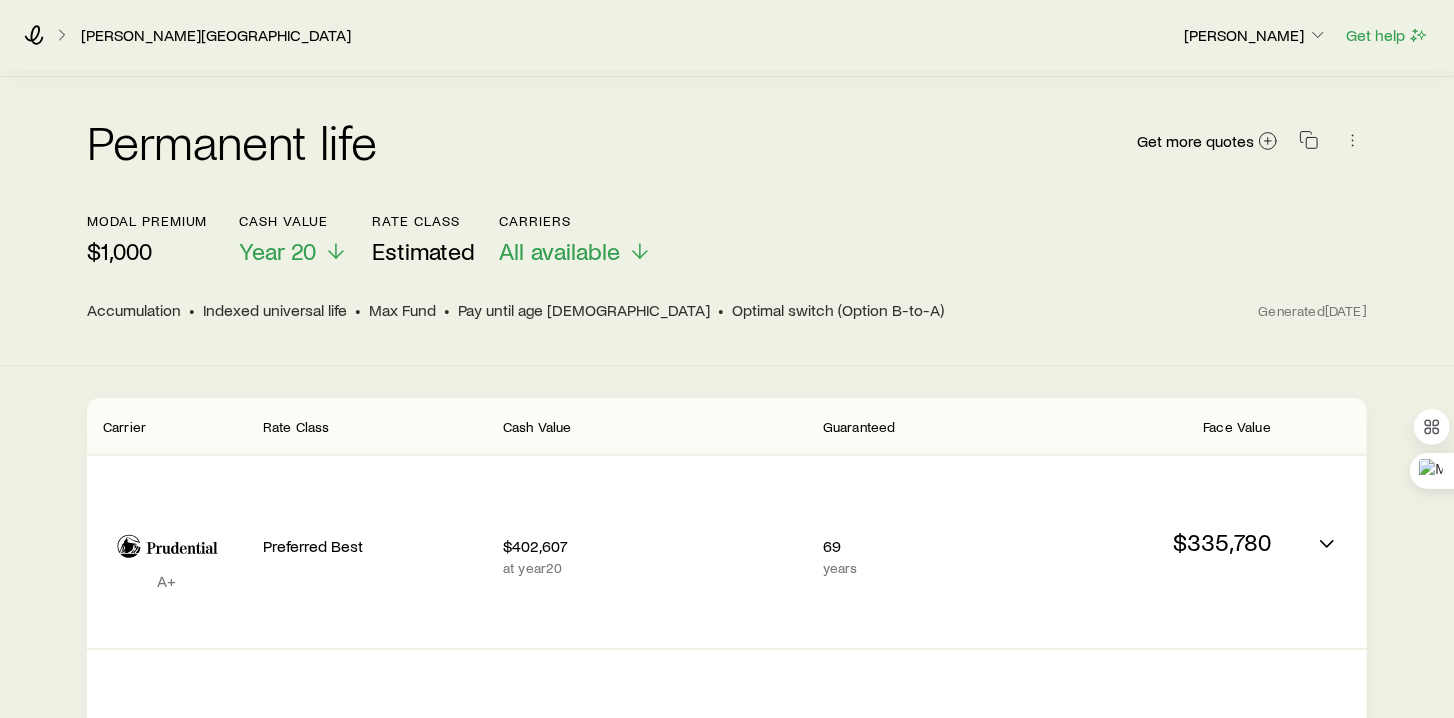 scroll, scrollTop: 171, scrollLeft: 0, axis: vertical 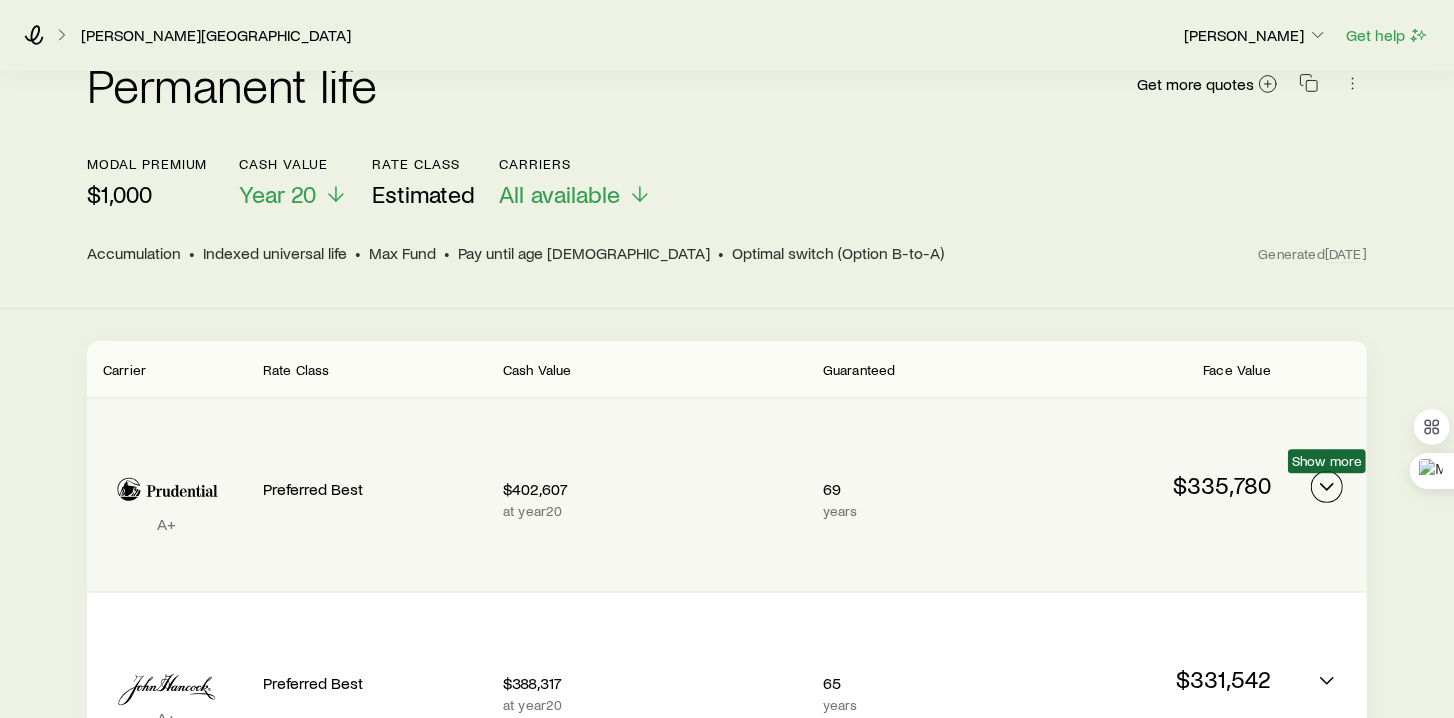 click at bounding box center [1327, 487] 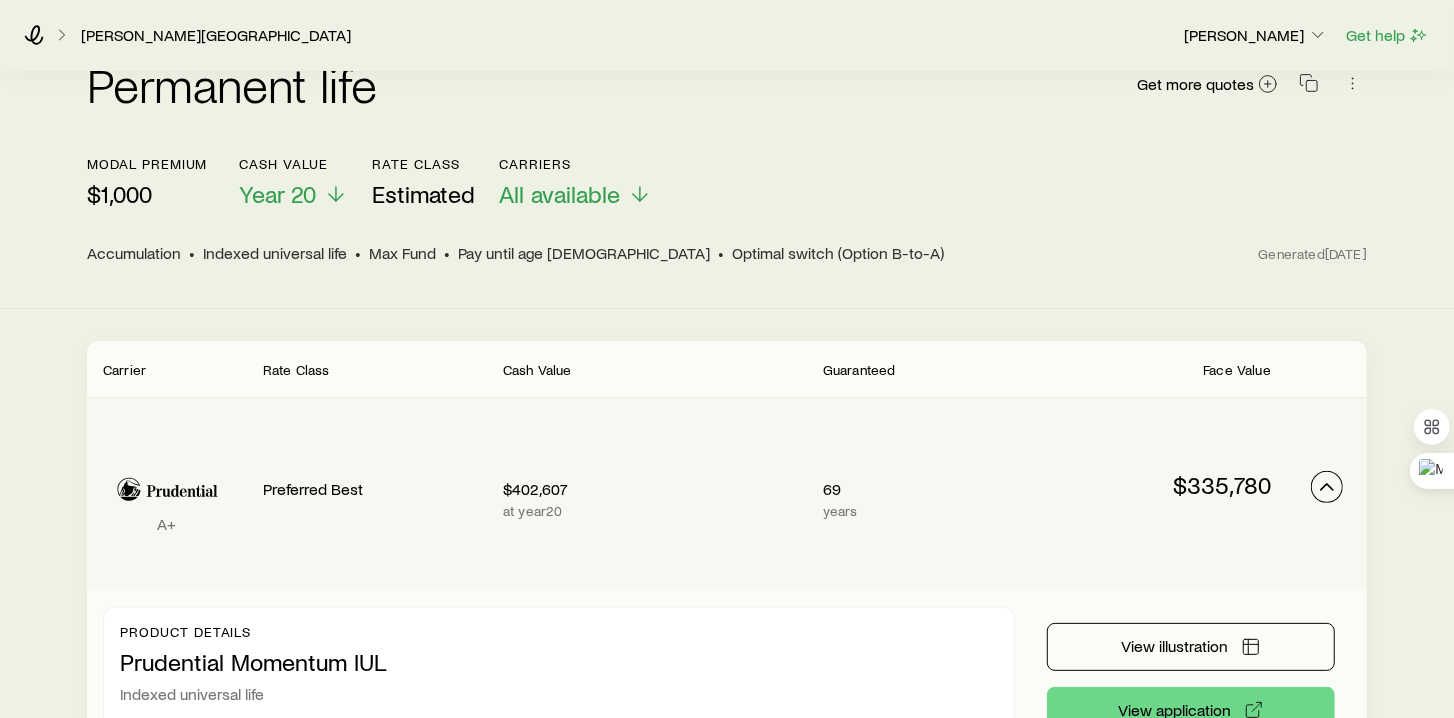 scroll, scrollTop: 342, scrollLeft: 0, axis: vertical 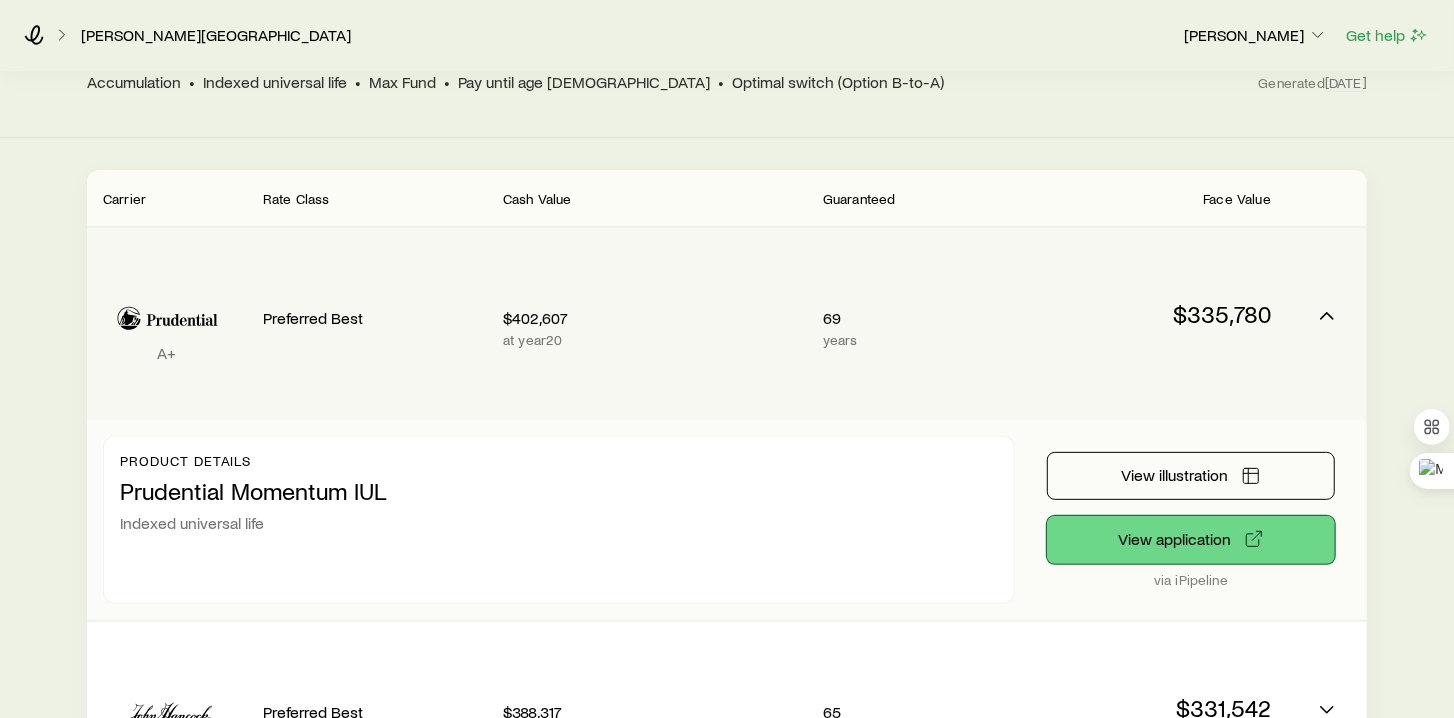 click on "View application" at bounding box center [1191, 540] 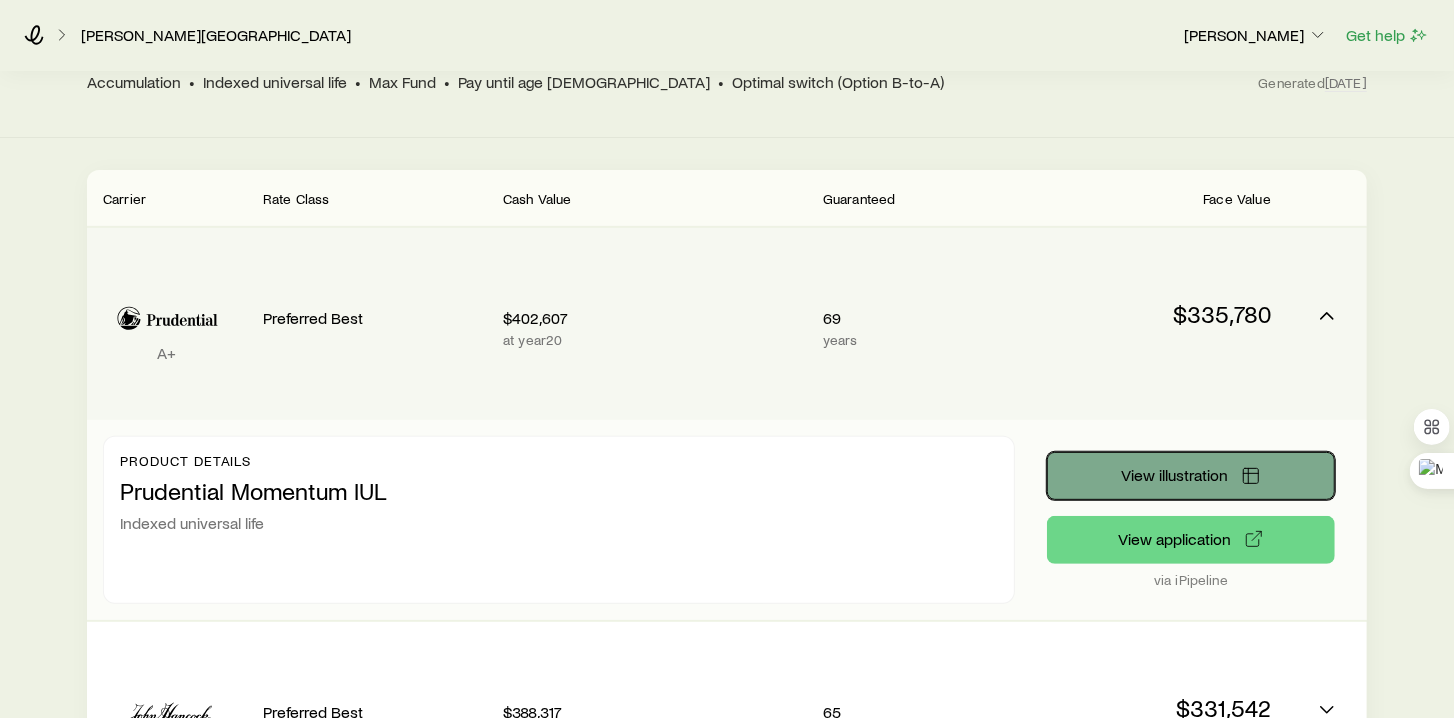click on "View illustration" at bounding box center [1191, 476] 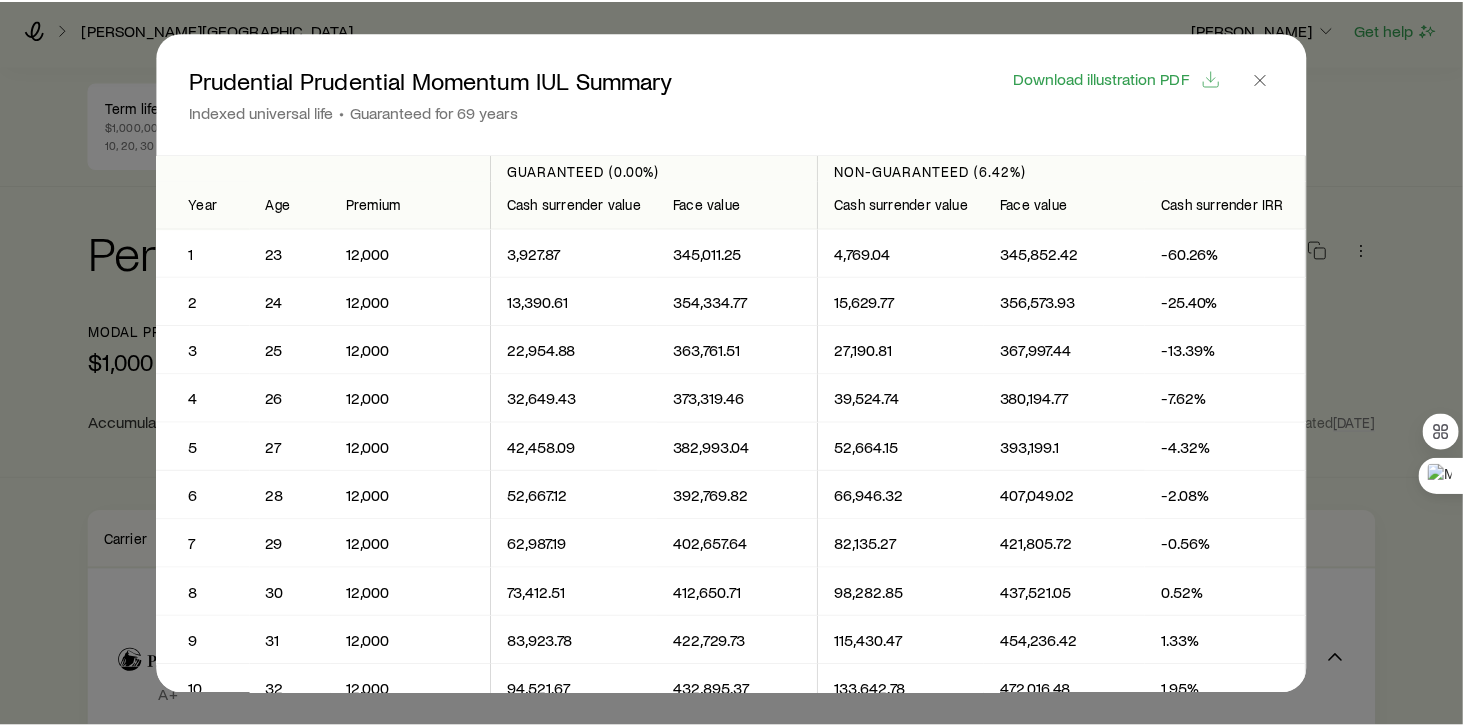 scroll, scrollTop: 0, scrollLeft: 0, axis: both 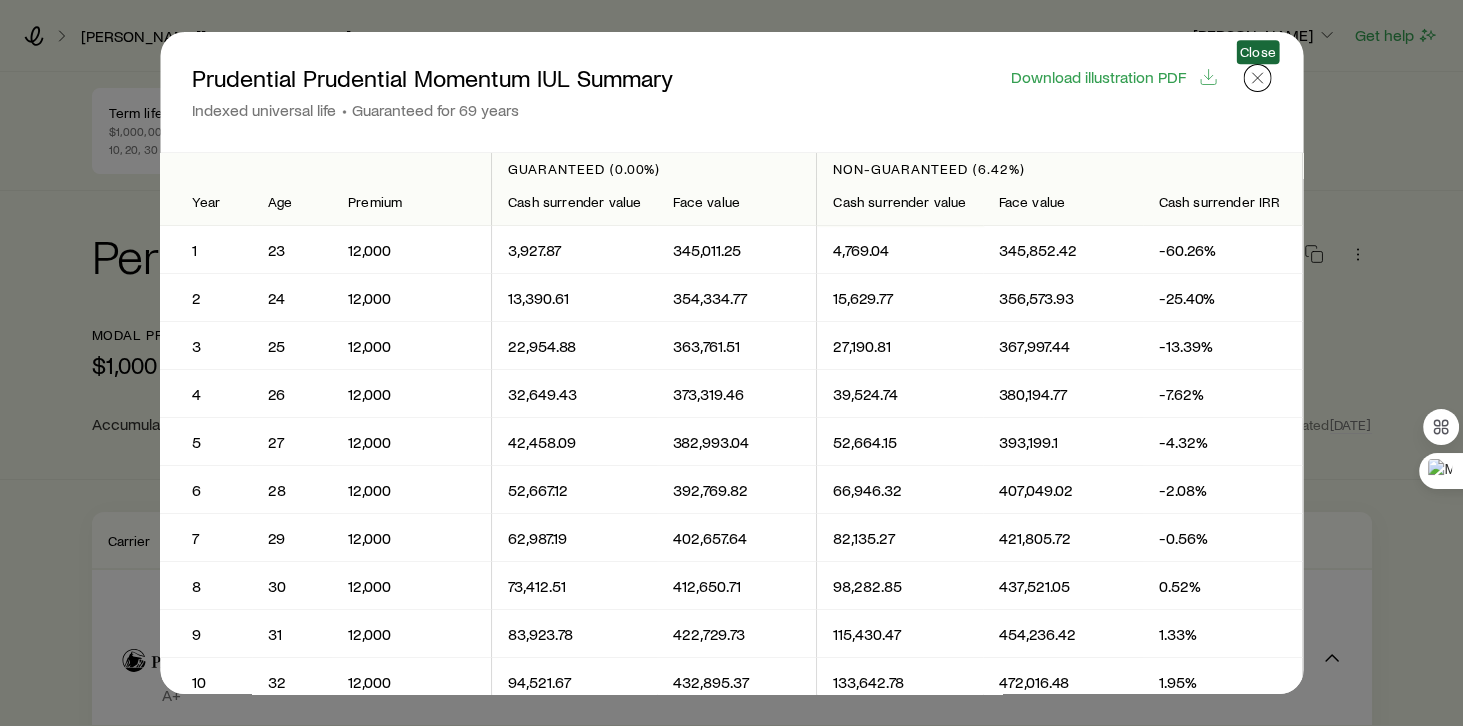 click 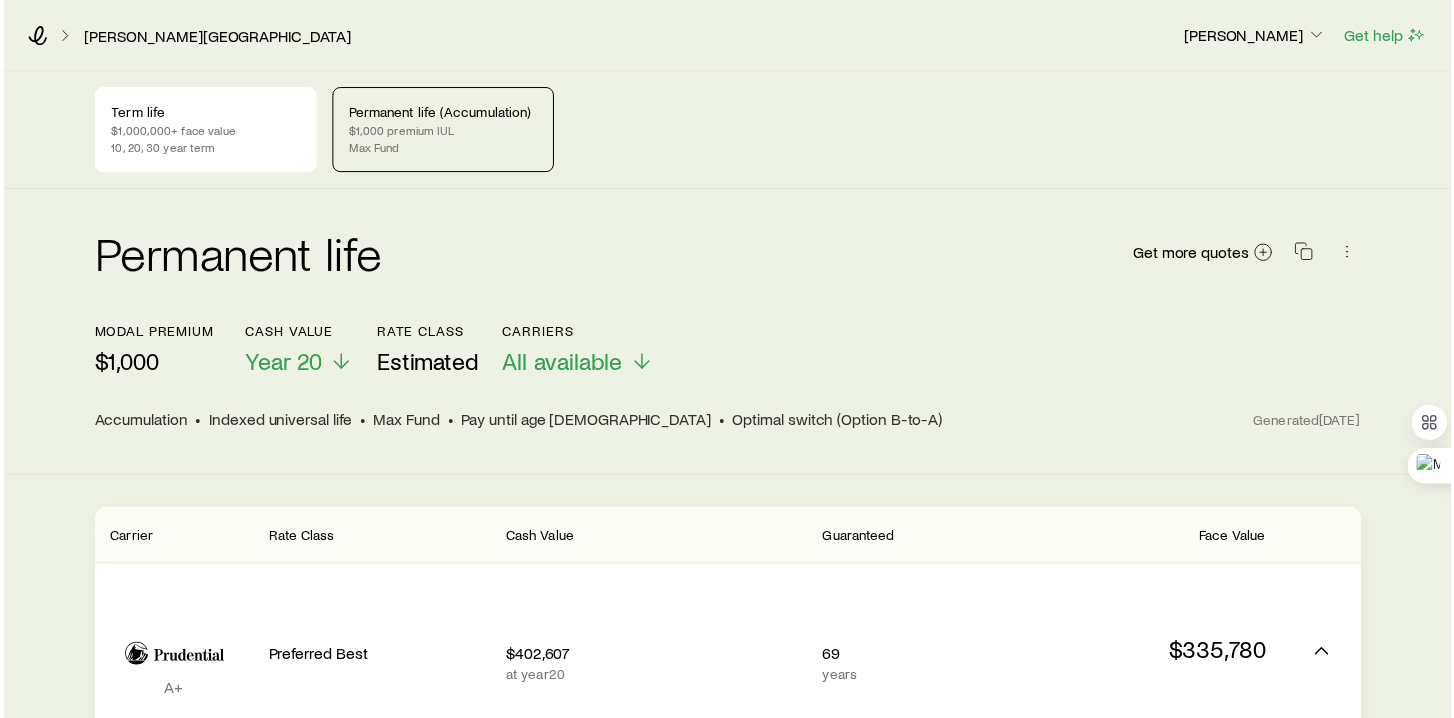 scroll, scrollTop: 342, scrollLeft: 0, axis: vertical 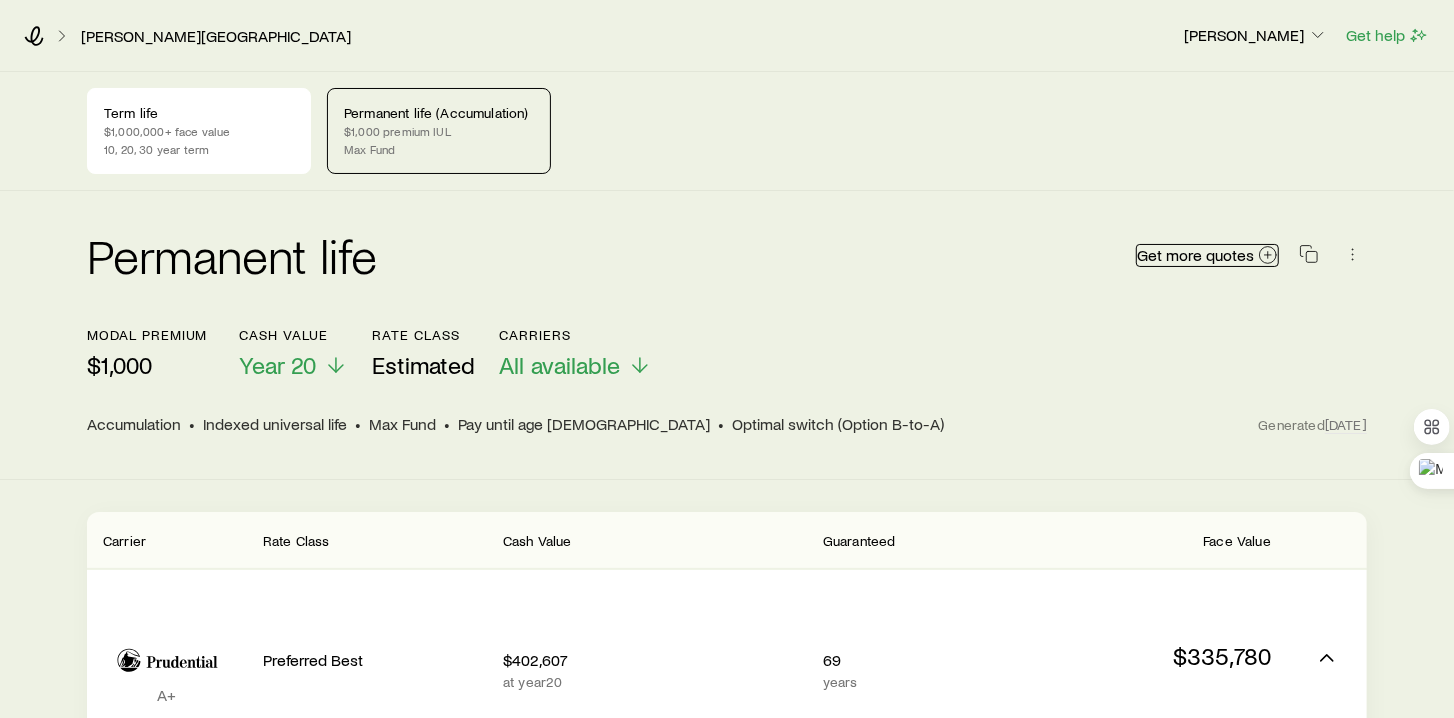 click on "Get more quotes" at bounding box center (1195, 255) 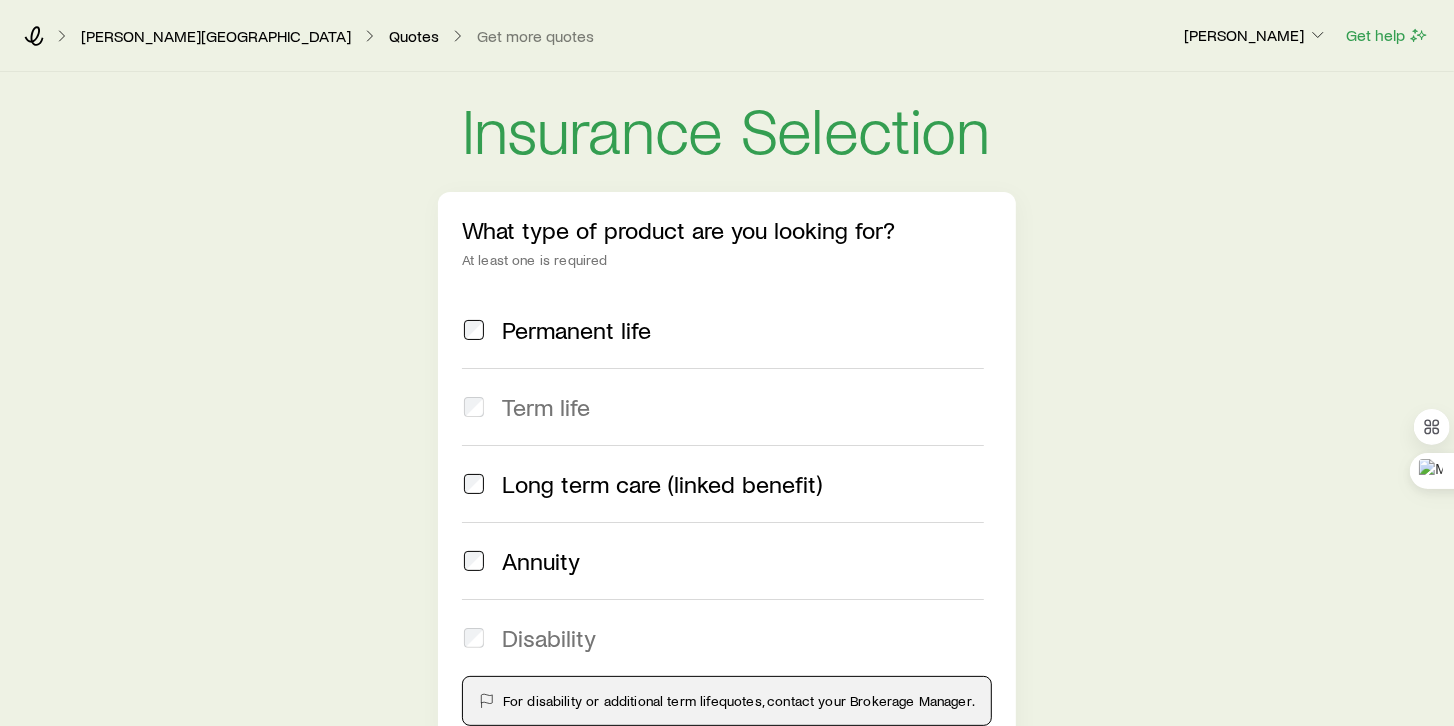 click at bounding box center (474, 330) 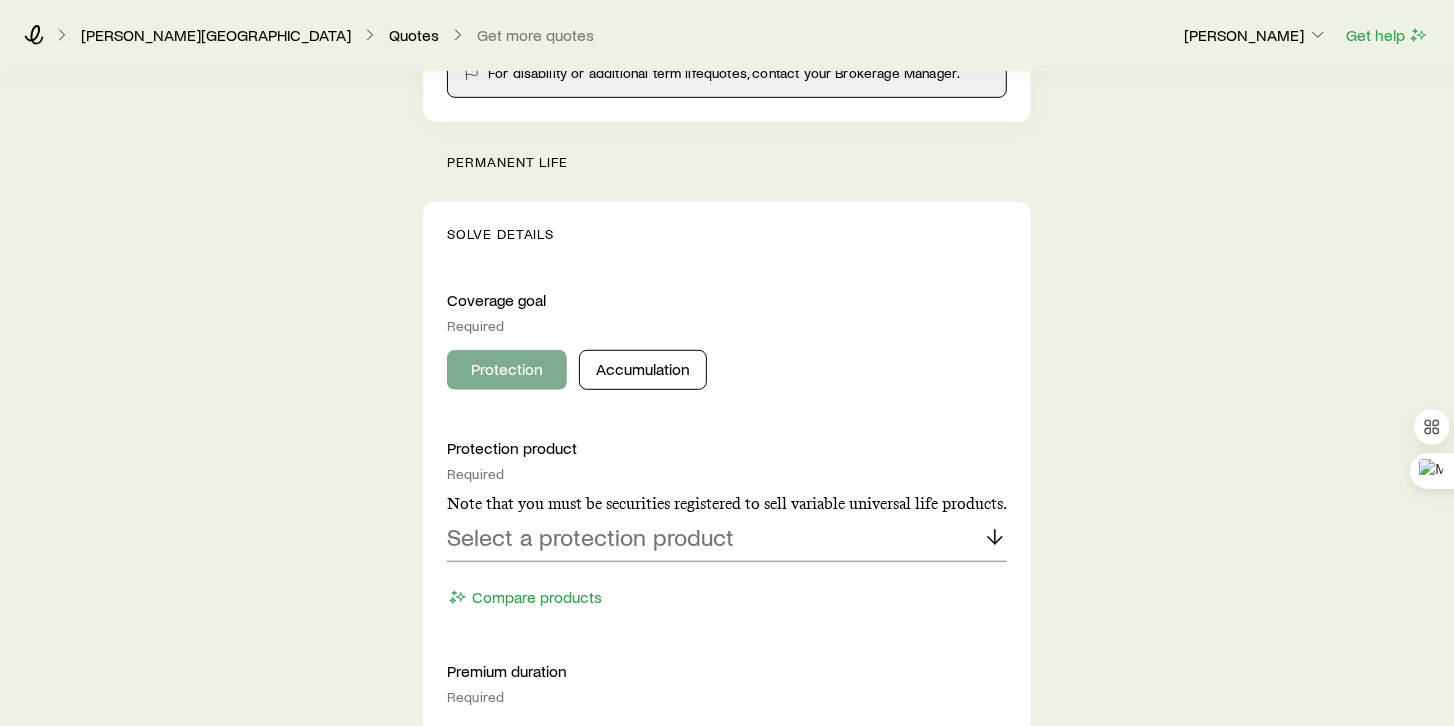 scroll, scrollTop: 685, scrollLeft: 0, axis: vertical 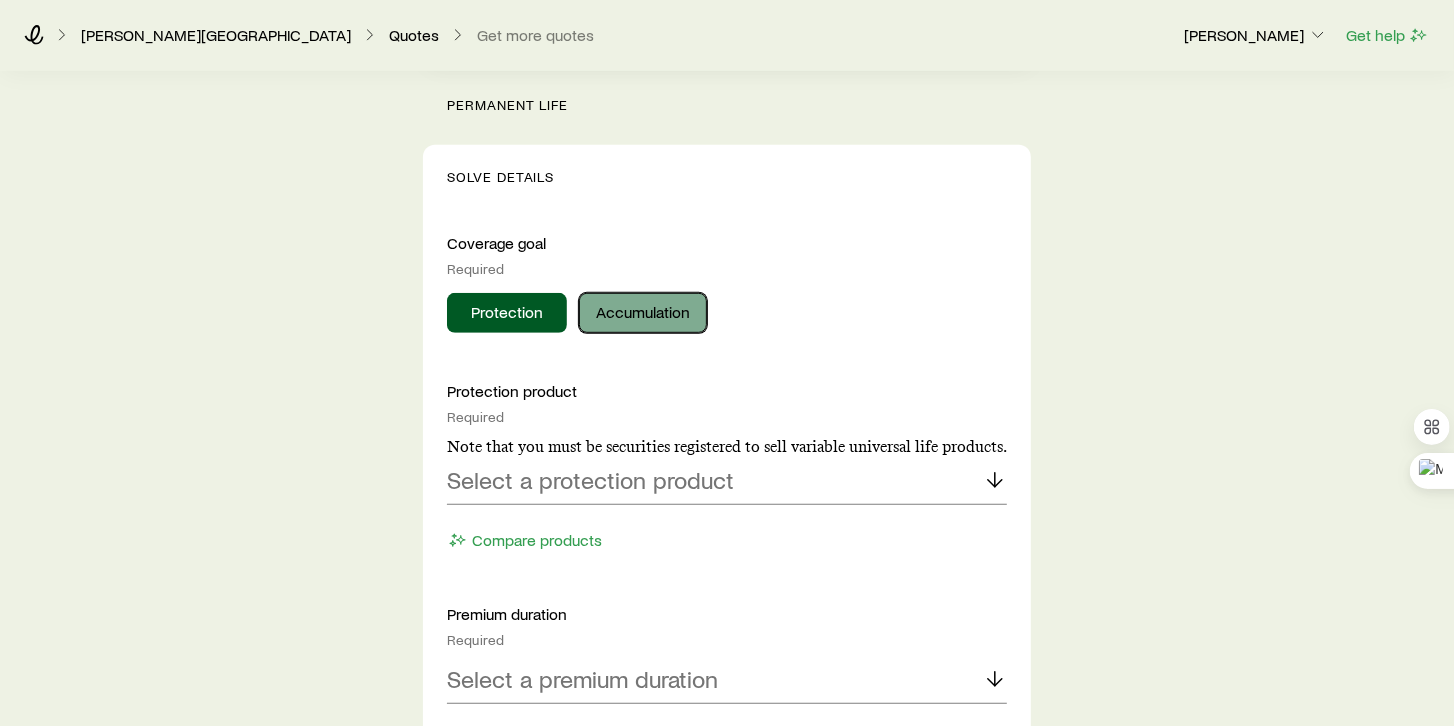 click on "Accumulation" at bounding box center (643, 313) 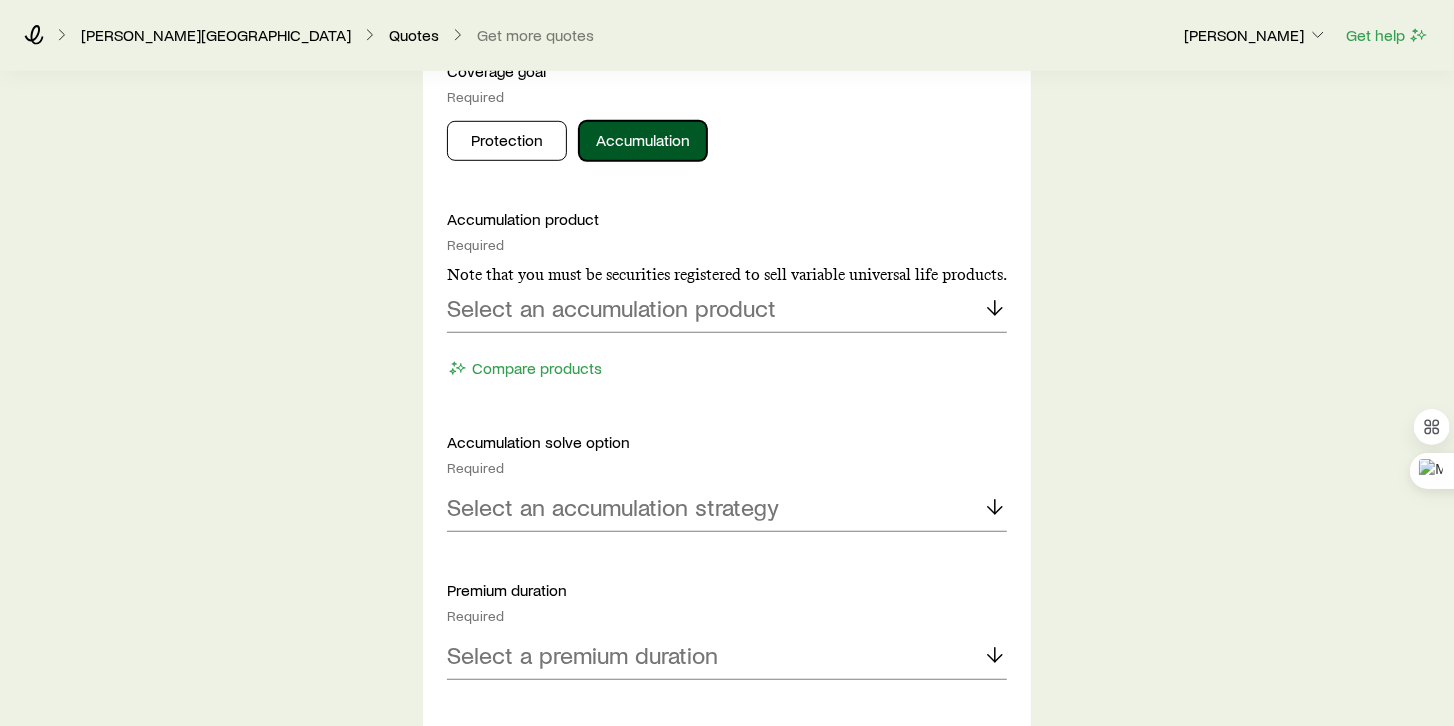 scroll, scrollTop: 914, scrollLeft: 0, axis: vertical 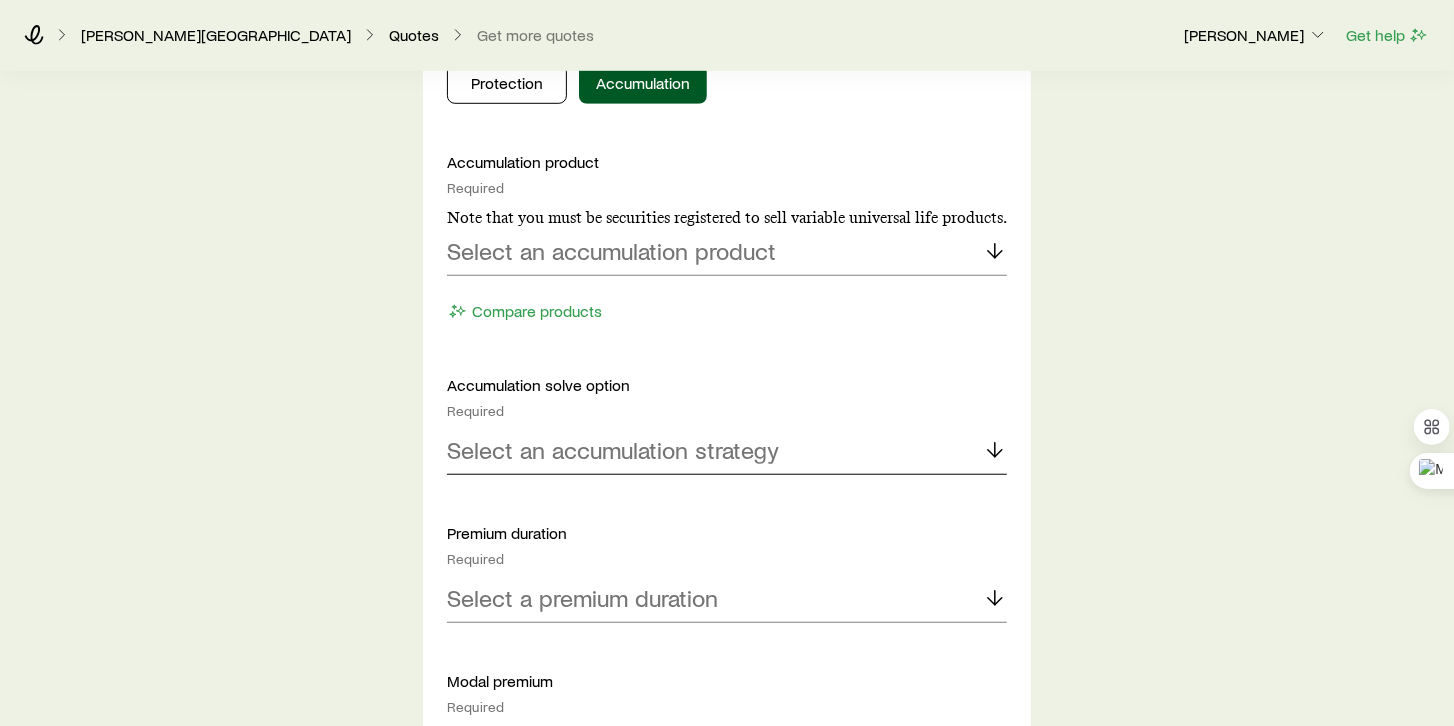 click 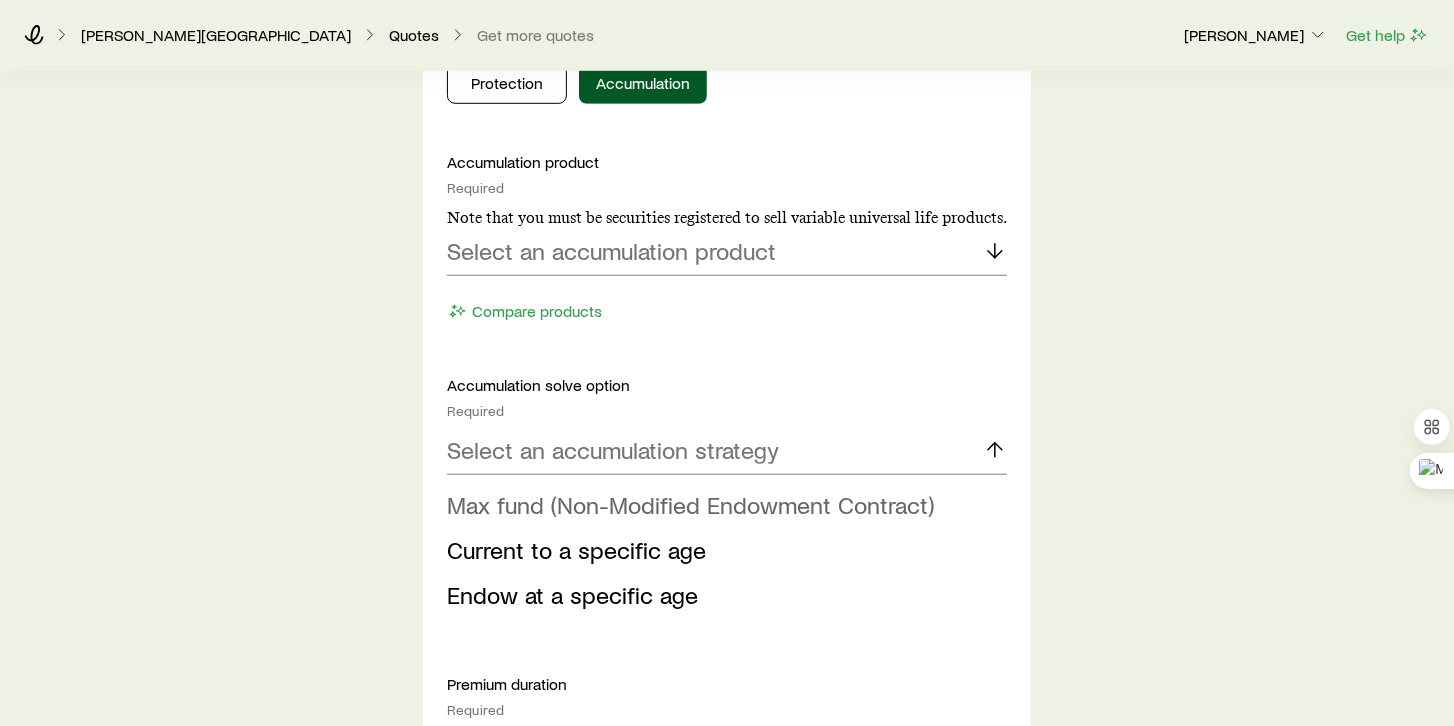 click on "Max fund (Non-Modified Endowment Contract)" at bounding box center (690, 504) 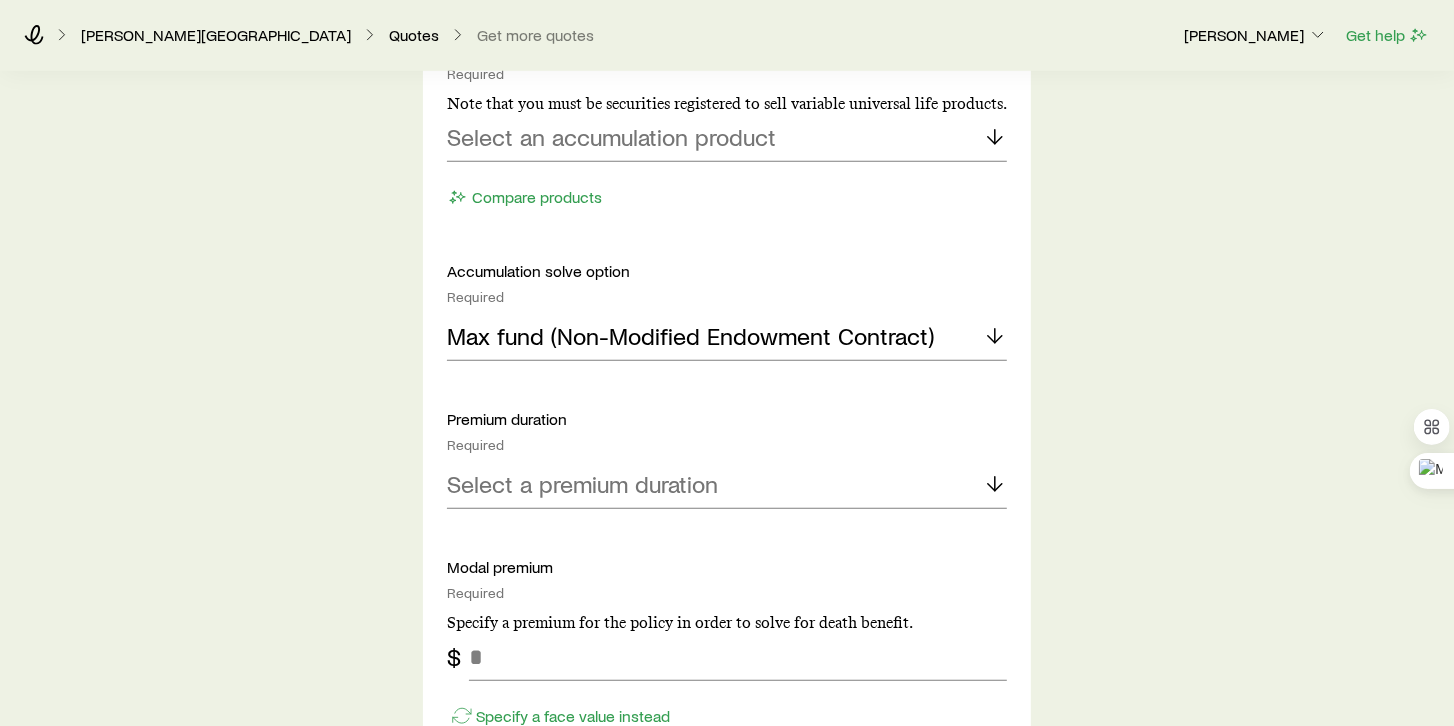 scroll, scrollTop: 1142, scrollLeft: 0, axis: vertical 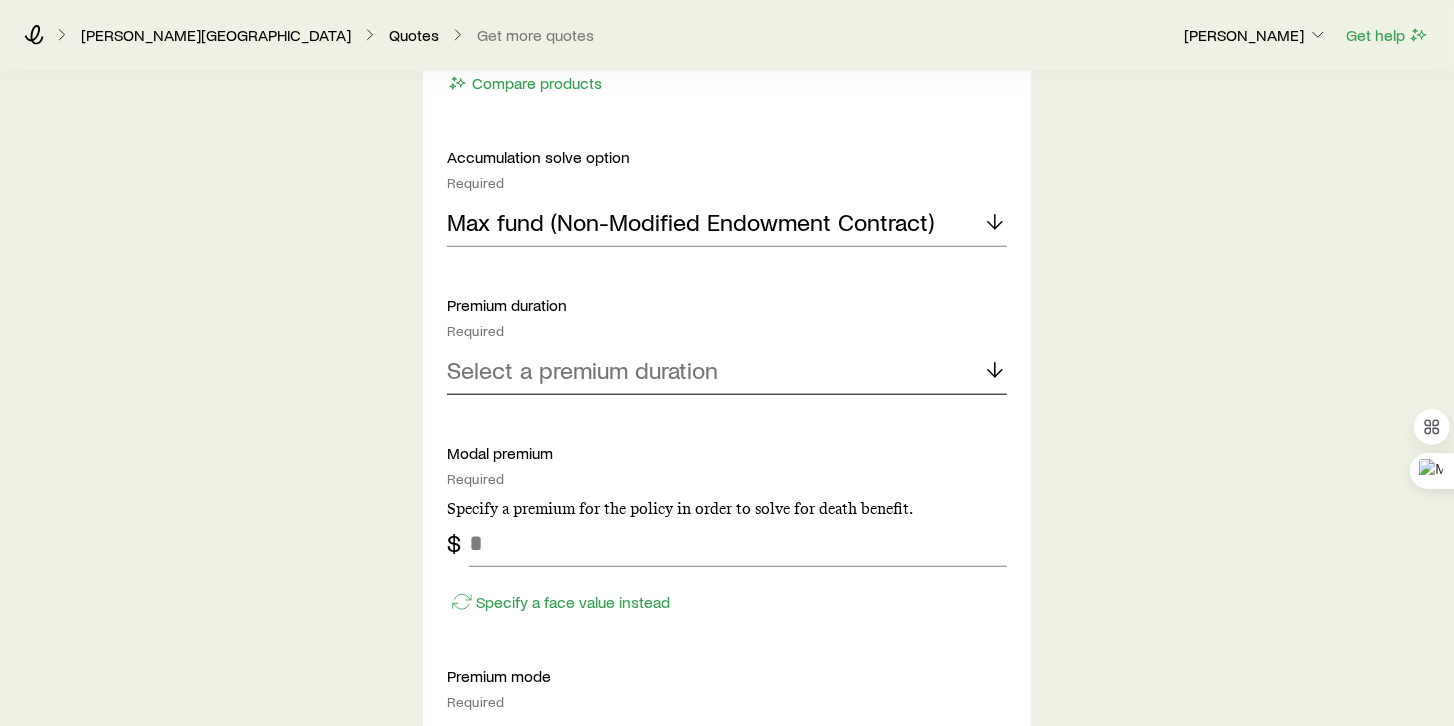 click 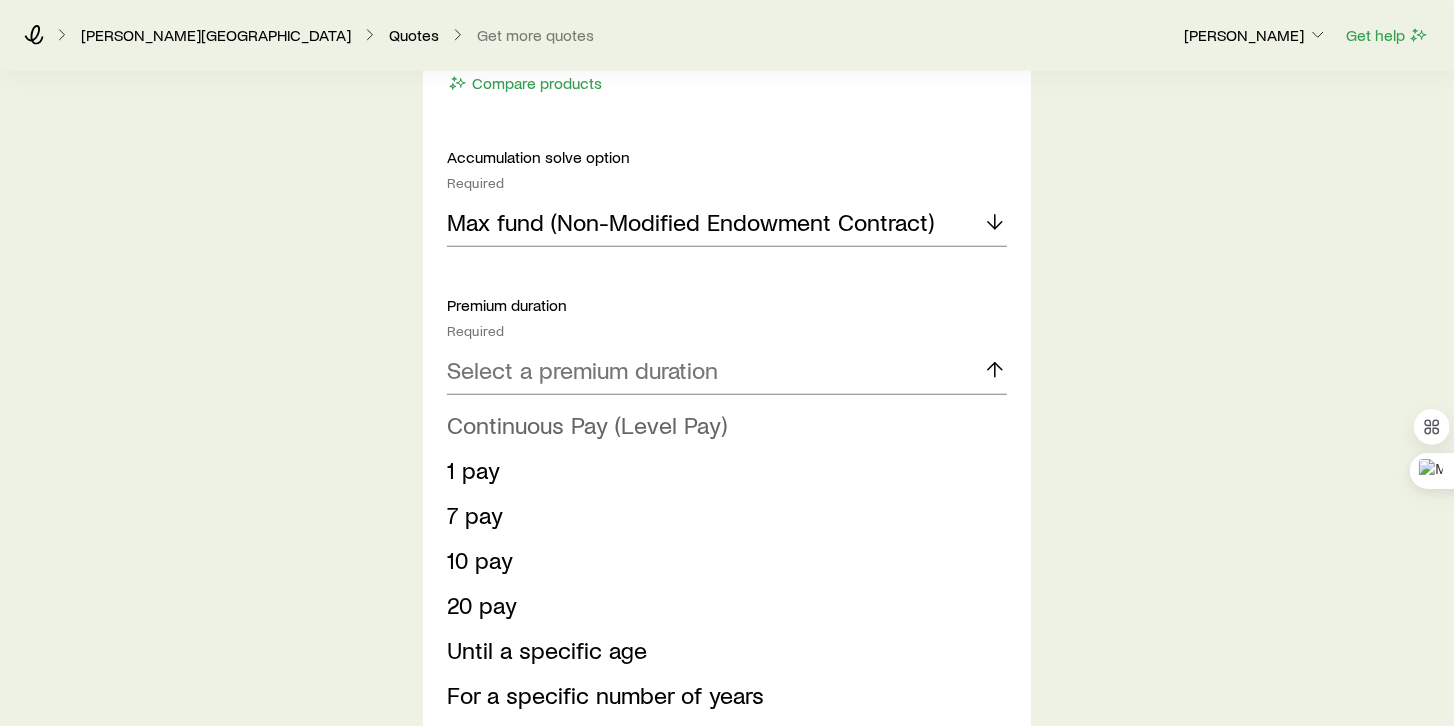 click on "Continuous Pay (Level Pay)" at bounding box center (587, 424) 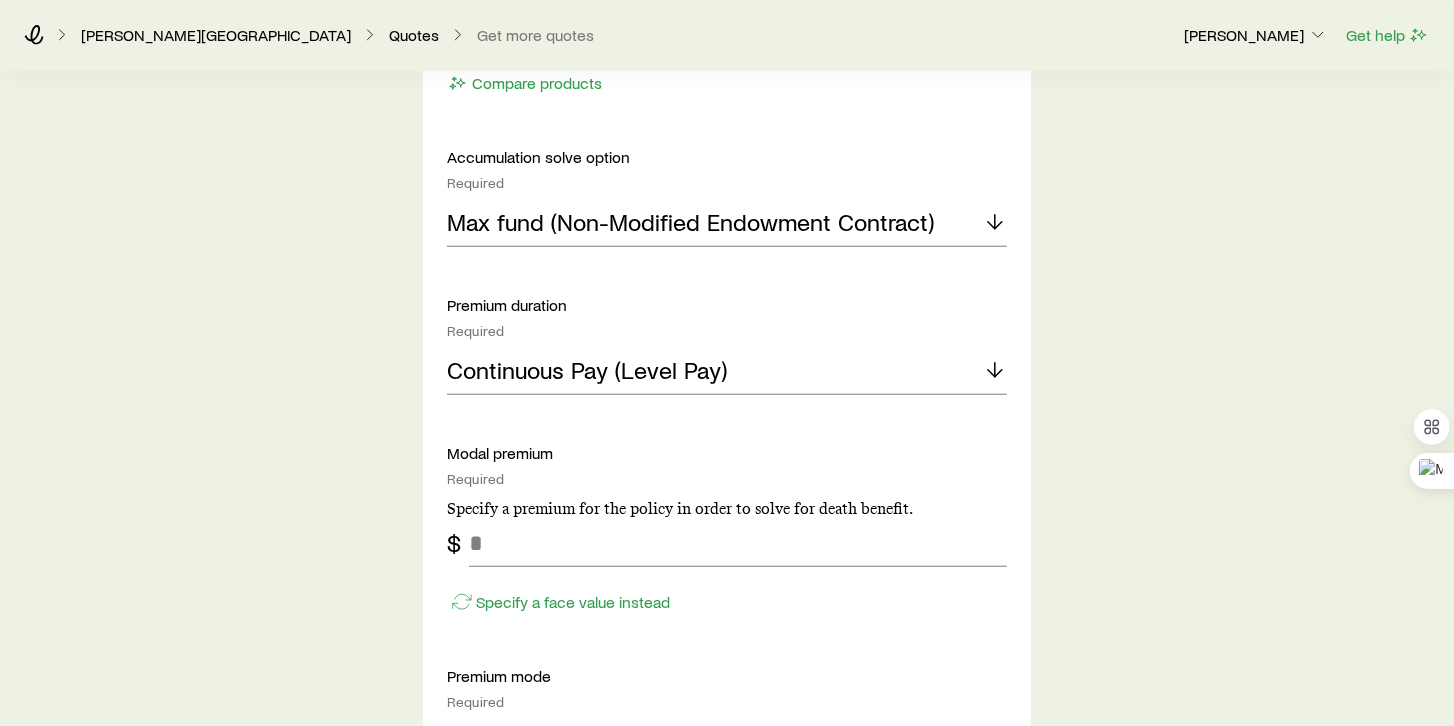 scroll, scrollTop: 1371, scrollLeft: 0, axis: vertical 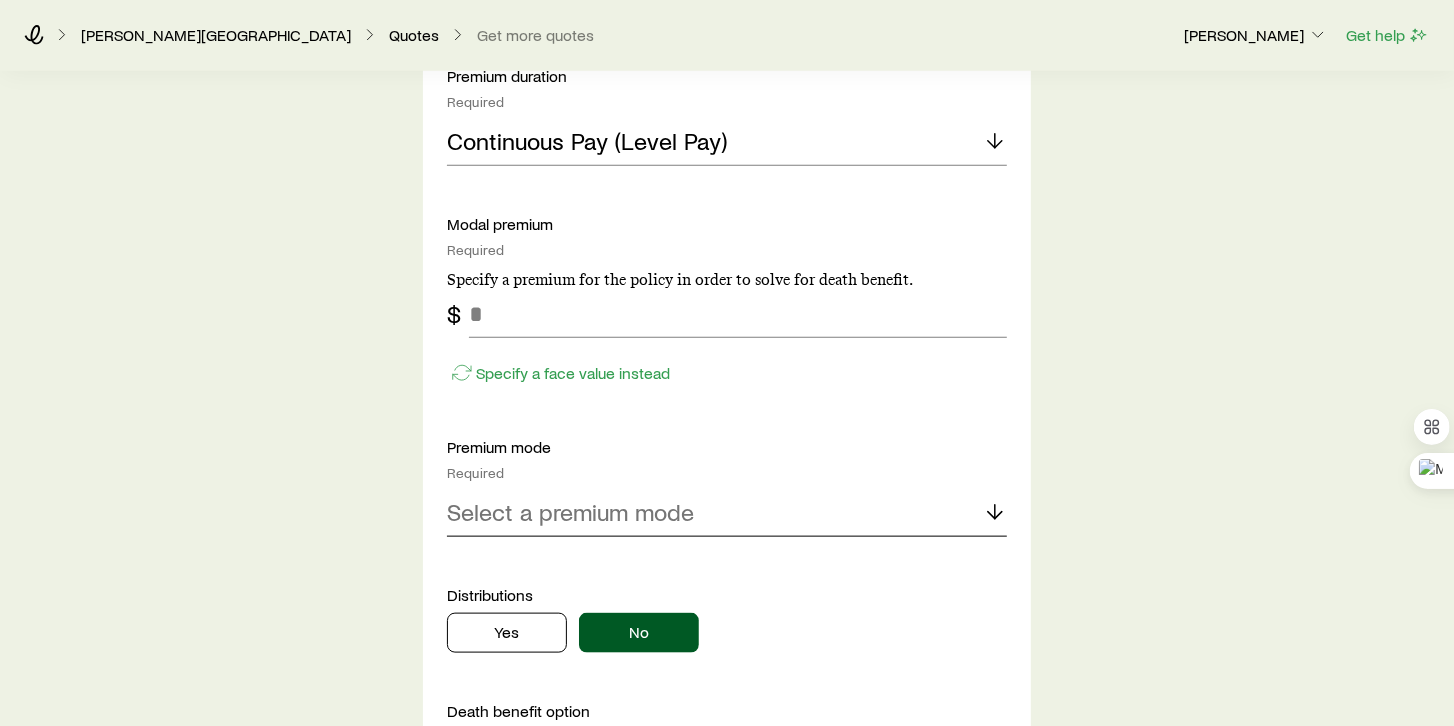 click 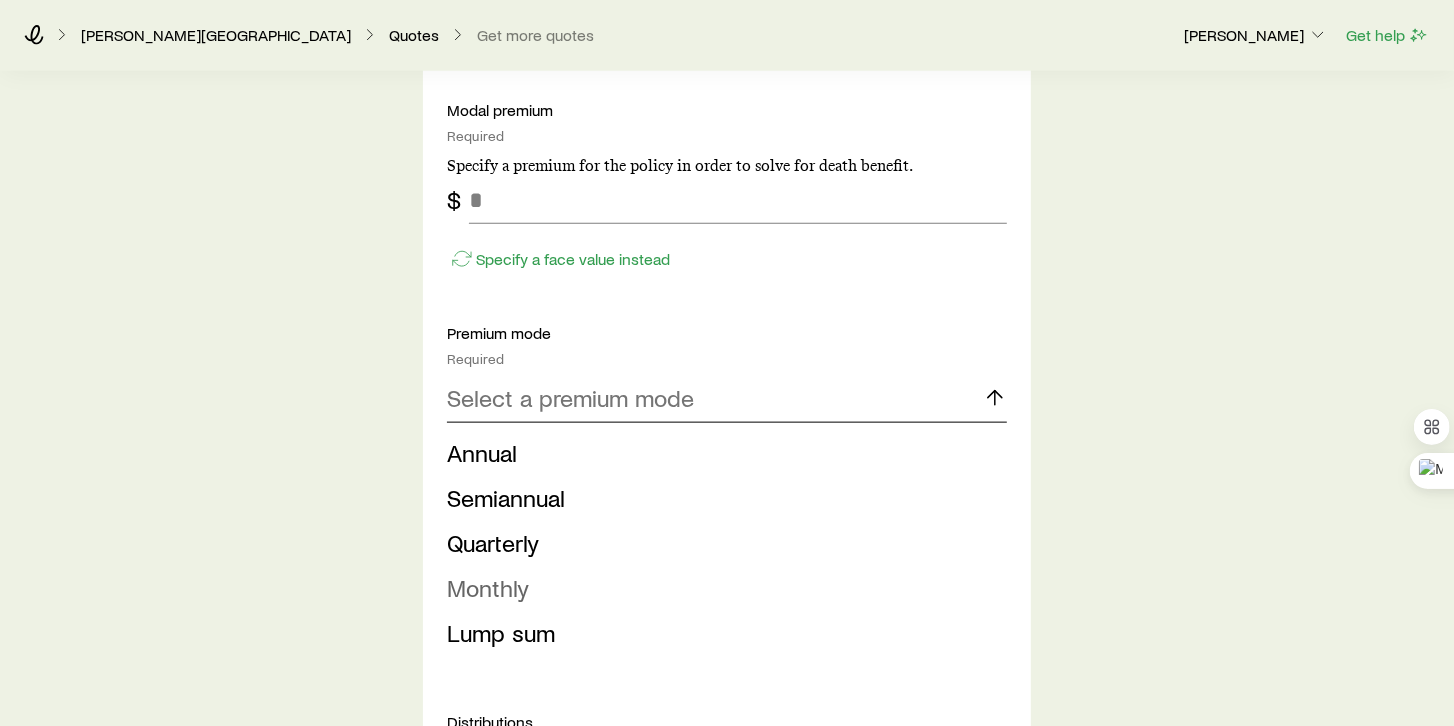 scroll, scrollTop: 1542, scrollLeft: 0, axis: vertical 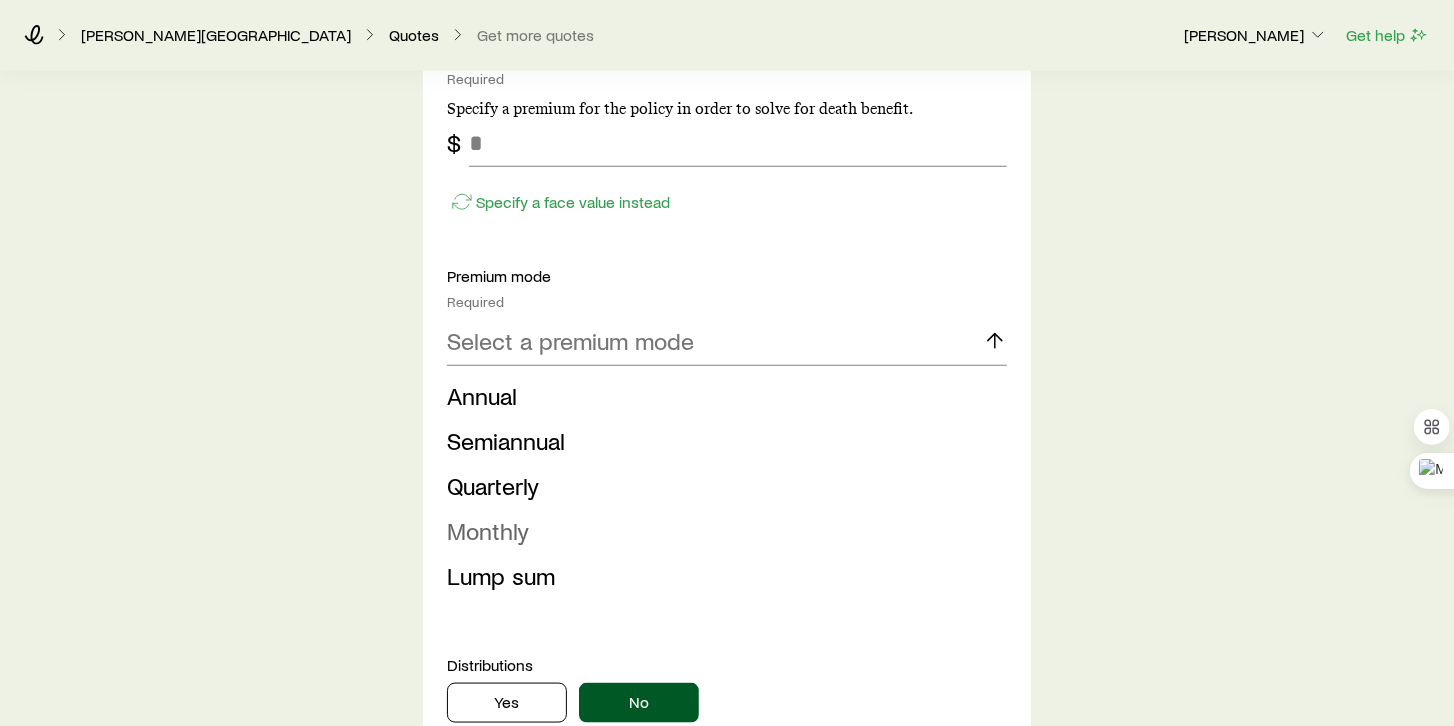 click on "Monthly" at bounding box center [488, 530] 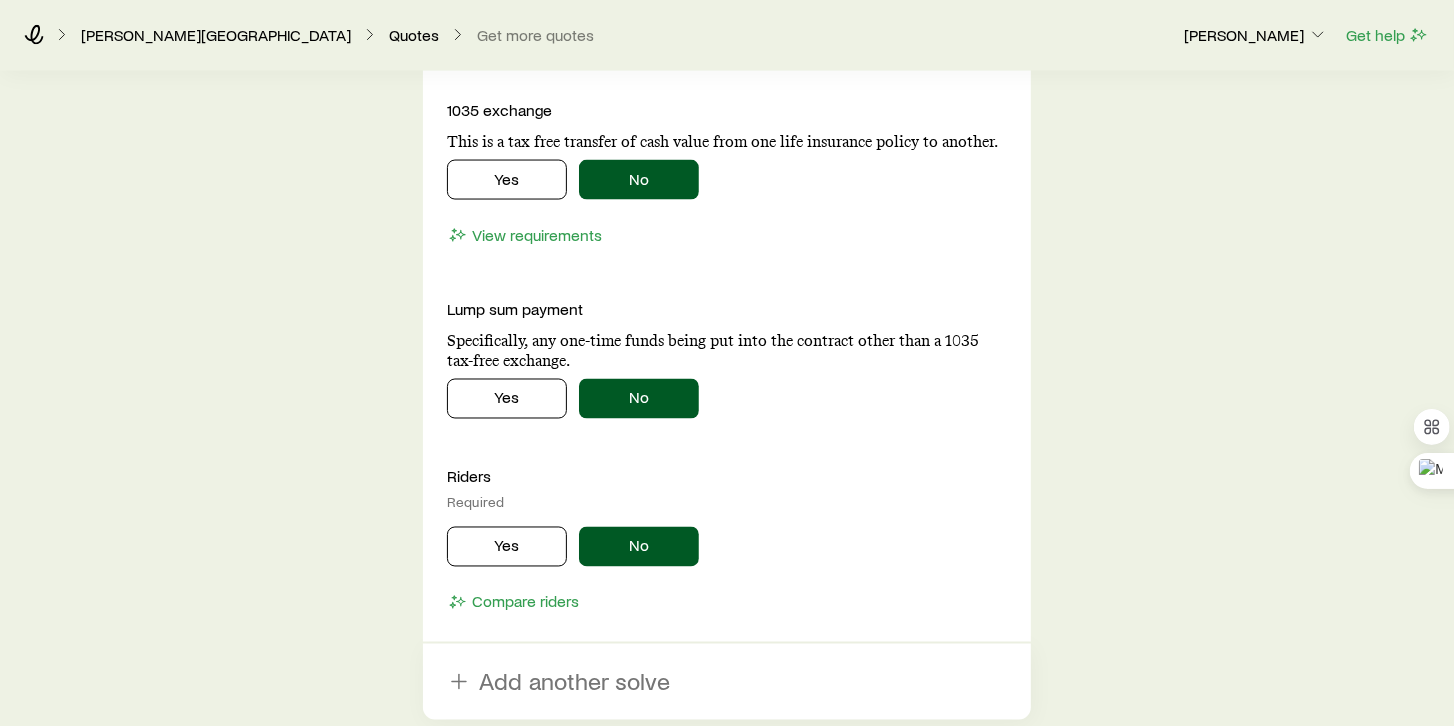 scroll, scrollTop: 2285, scrollLeft: 0, axis: vertical 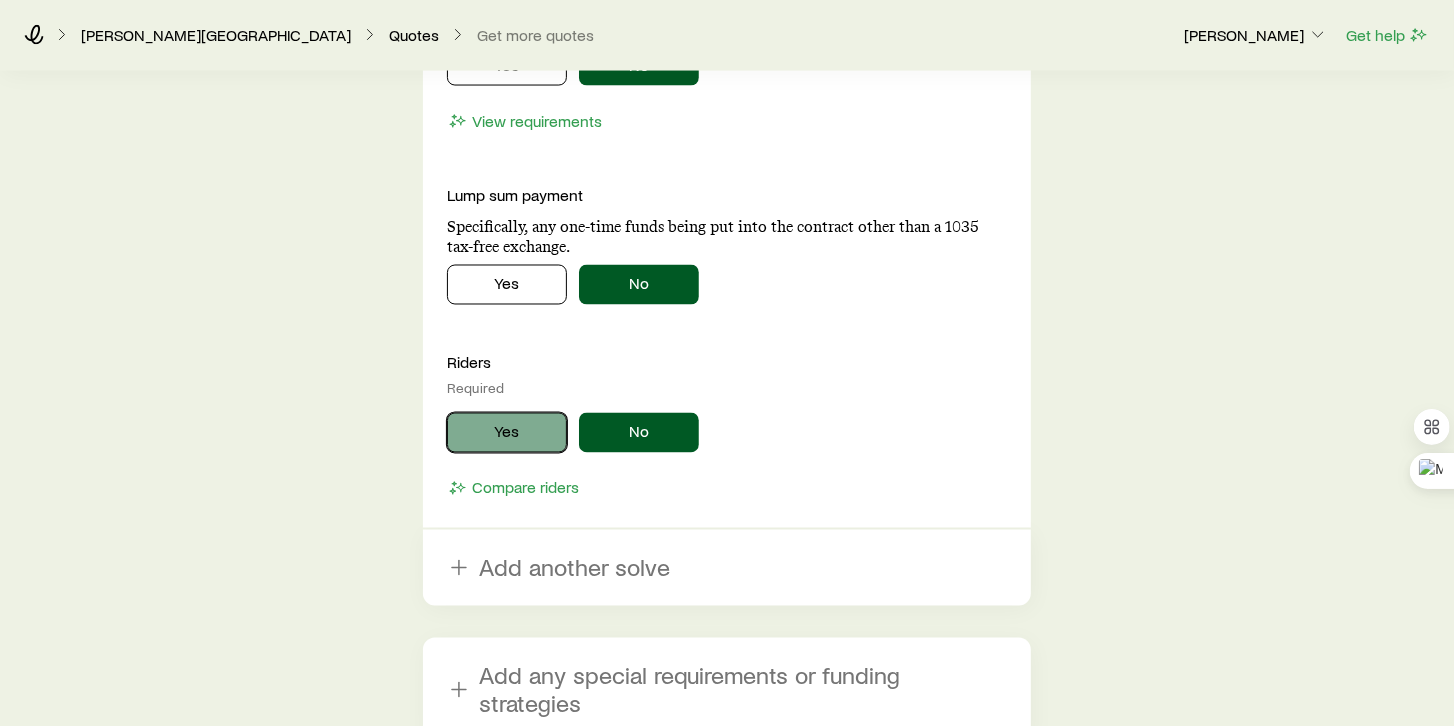 click on "Yes" at bounding box center [507, 433] 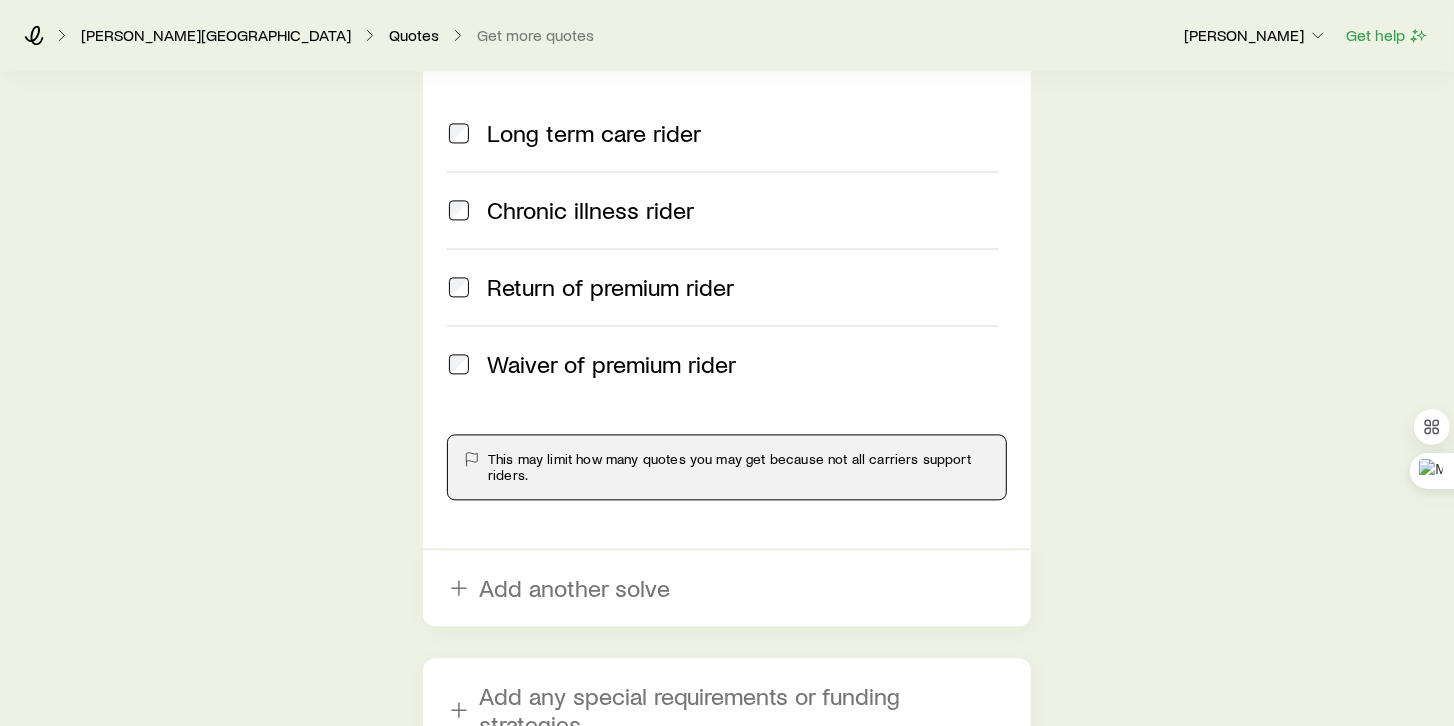 scroll, scrollTop: 2857, scrollLeft: 0, axis: vertical 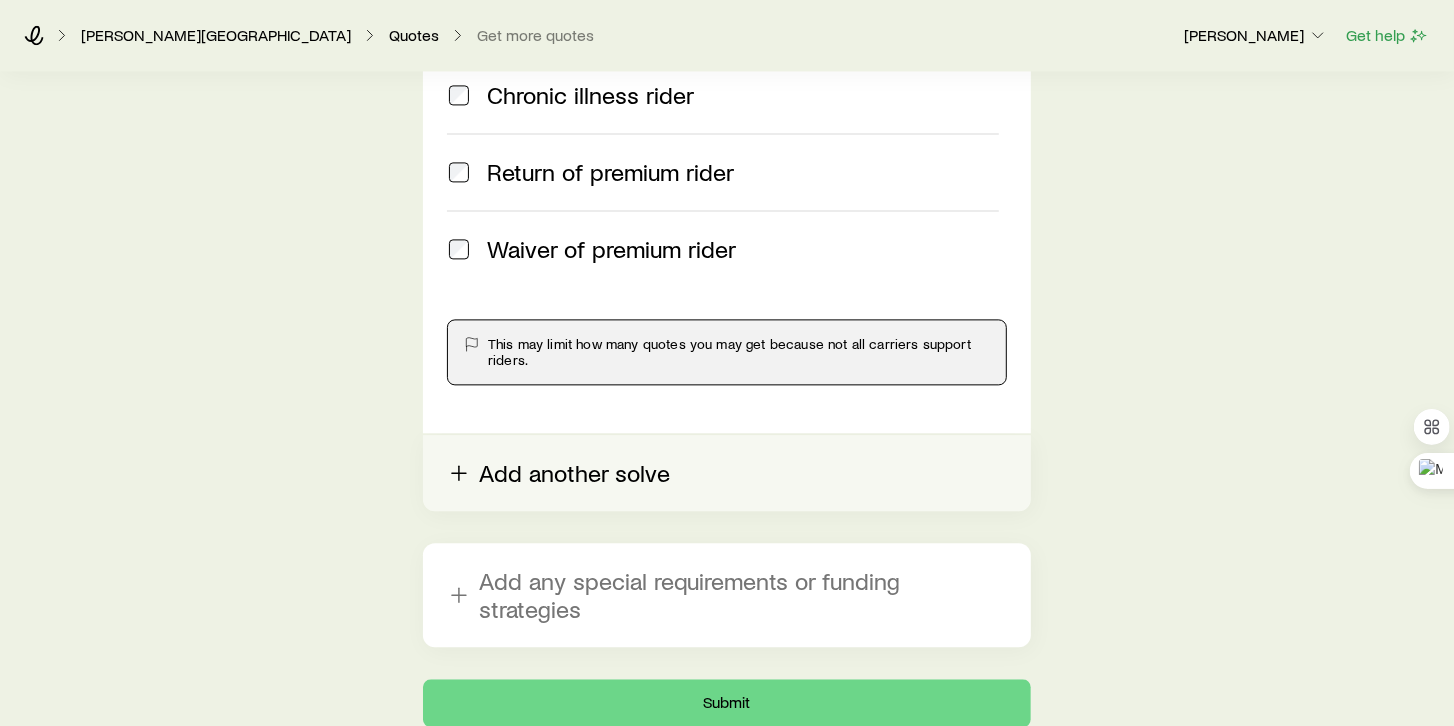 click 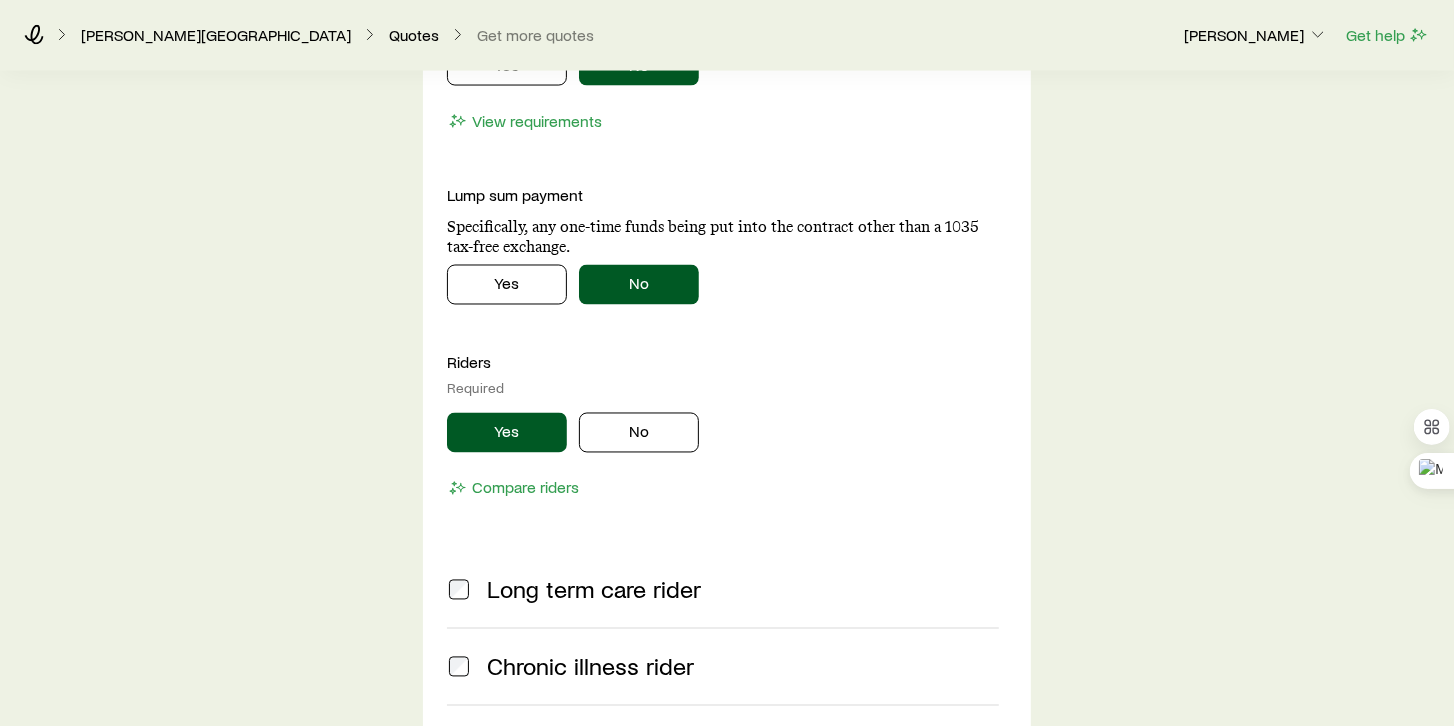 scroll, scrollTop: 2228, scrollLeft: 0, axis: vertical 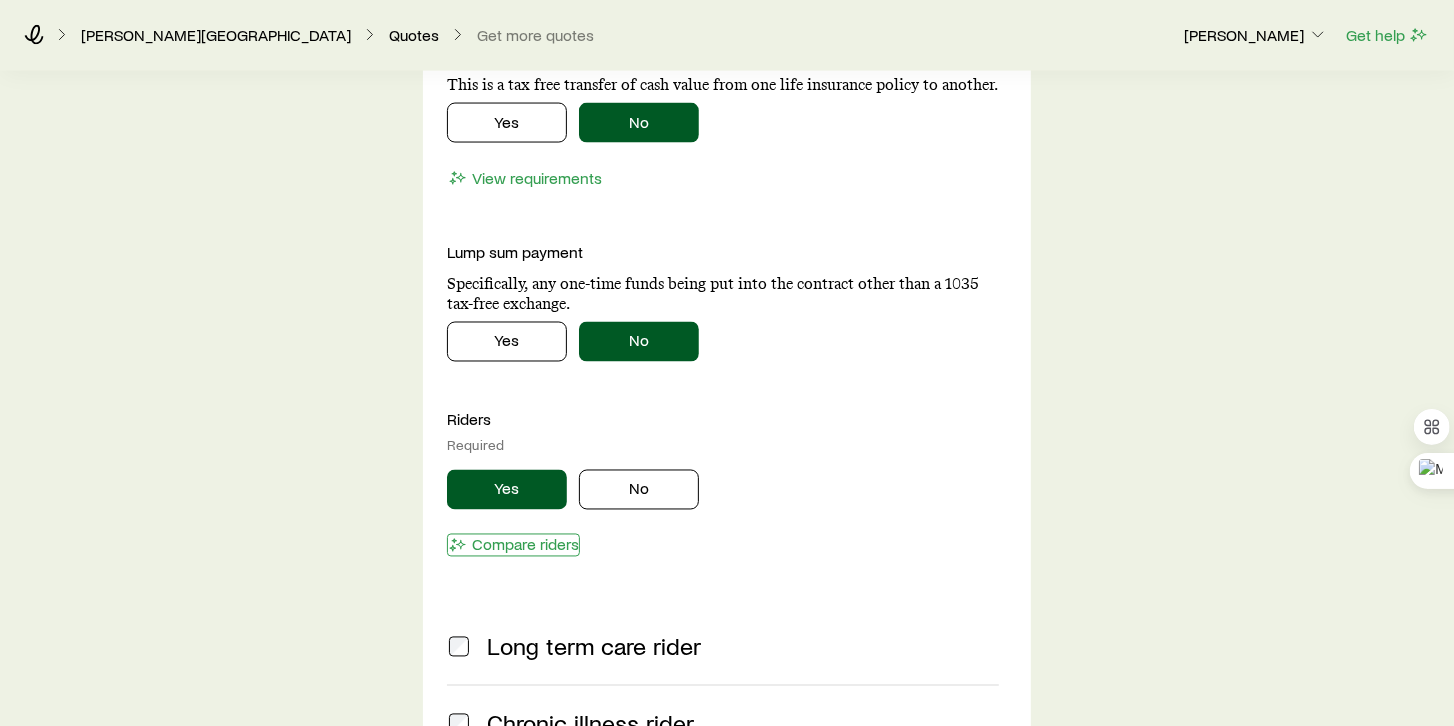 click on "Compare riders" at bounding box center [513, 545] 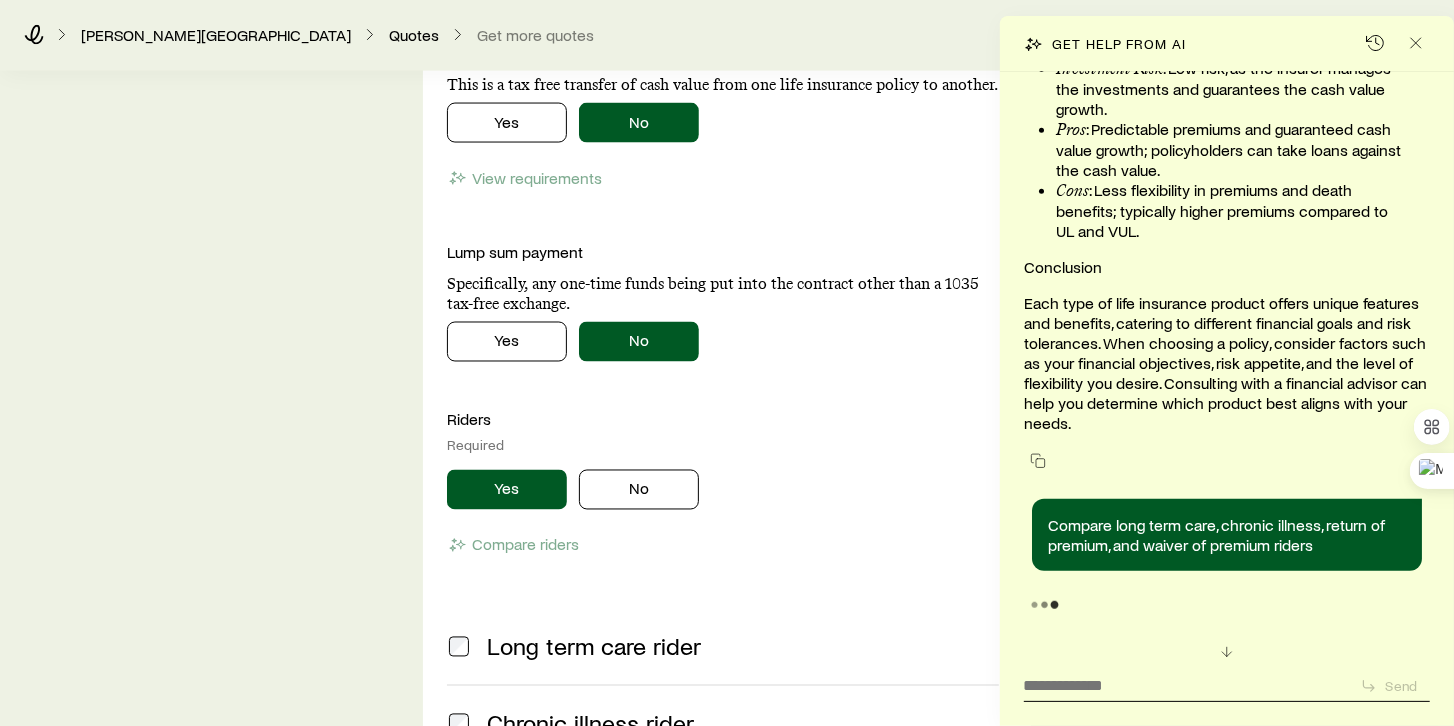 scroll, scrollTop: 11064, scrollLeft: 0, axis: vertical 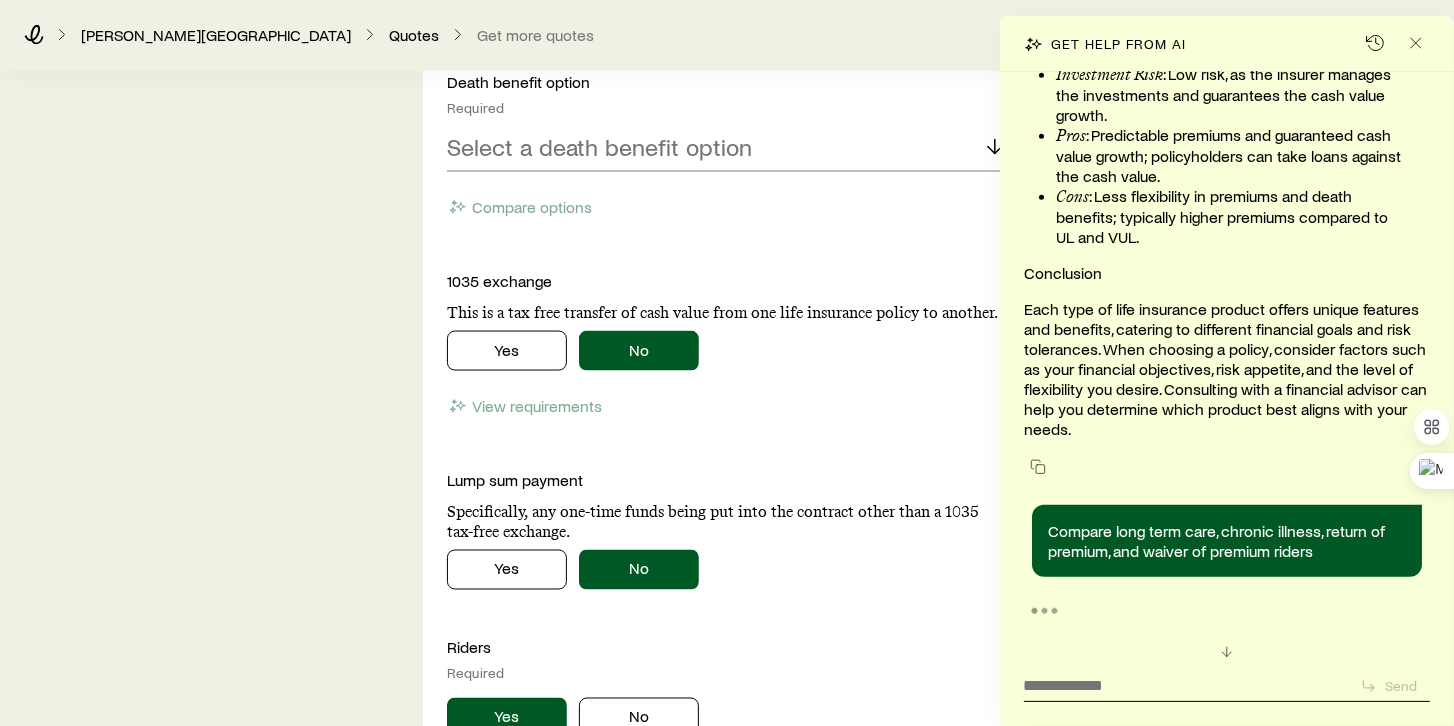 click on "Insurance Selection What type of product are you looking for? At least one is required Permanent life Term life Long term care (linked benefit) Annuity Disability For disability or additional   term life  quotes, contact your Brokerage Manager. permanent life Solve Details Coverage goal Required Protection Accumulation Accumulation product Required Note that you must be securities registered to sell variable universal life products. Select an accumulation product Compare products Accumulation solve option Required Max fund (Non-Modified Endowment Contract) Premium duration Required Continuous Pay (Level Pay) Modal premium Required Specify a premium for the policy in order to solve for death benefit. $ Specify a face value instead Premium mode Required Monthly Distributions Yes No Death benefit option Required Select a death benefit option Compare options 1035 exchange This is a tax free transfer of cash value from one life insurance policy to another. Yes No View requirements Lump sum payment Yes No Riders No" at bounding box center (727, 788) 